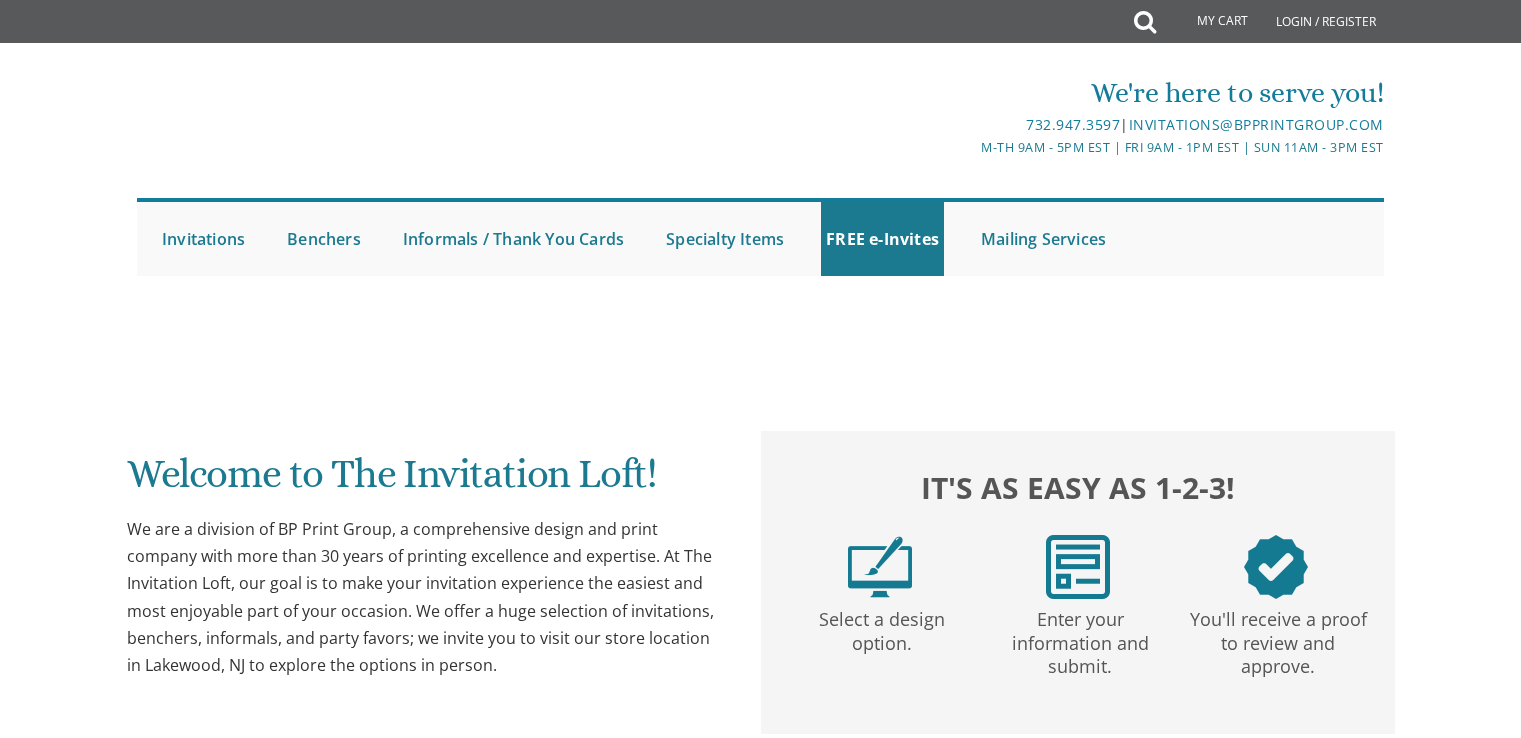 scroll, scrollTop: 0, scrollLeft: 0, axis: both 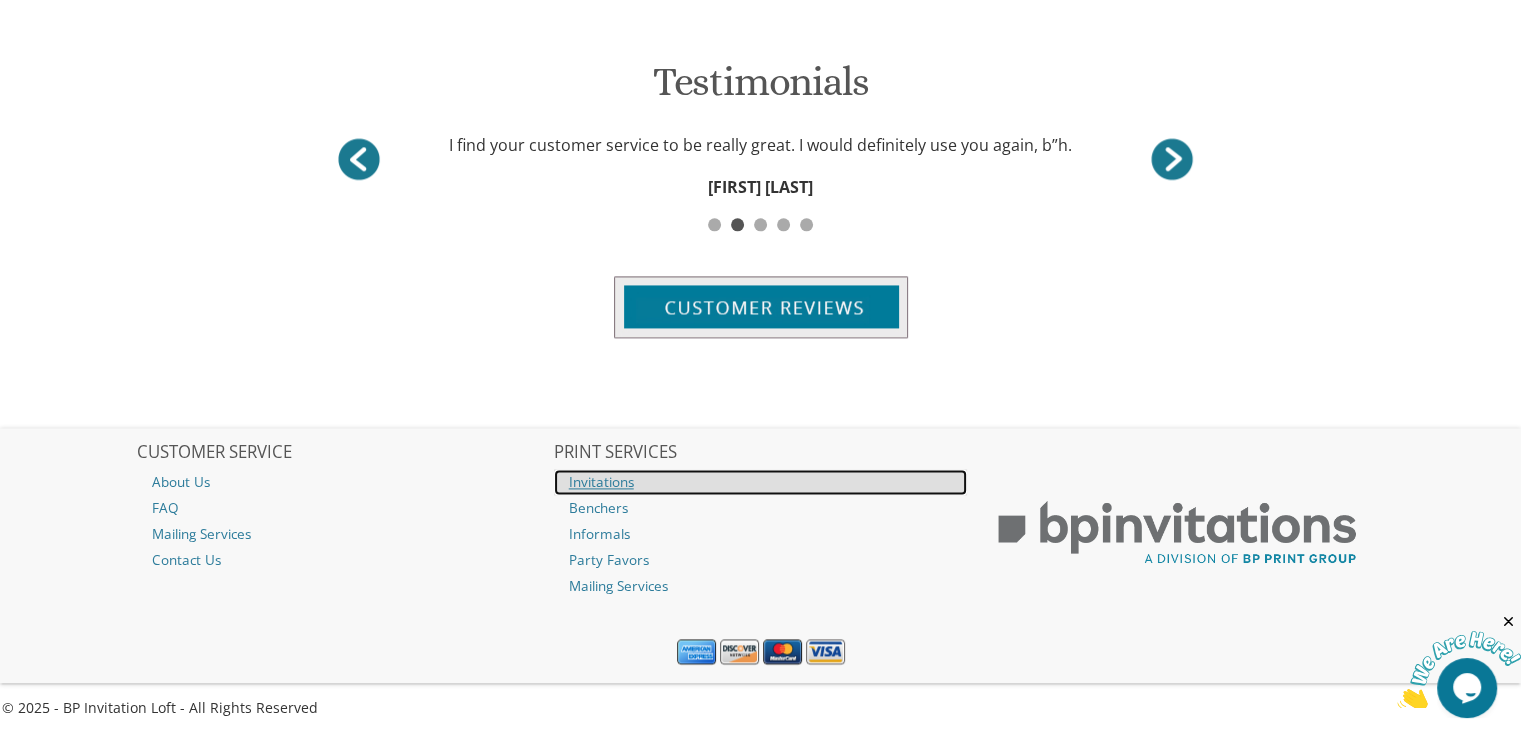 click on "Invitations" at bounding box center (761, 482) 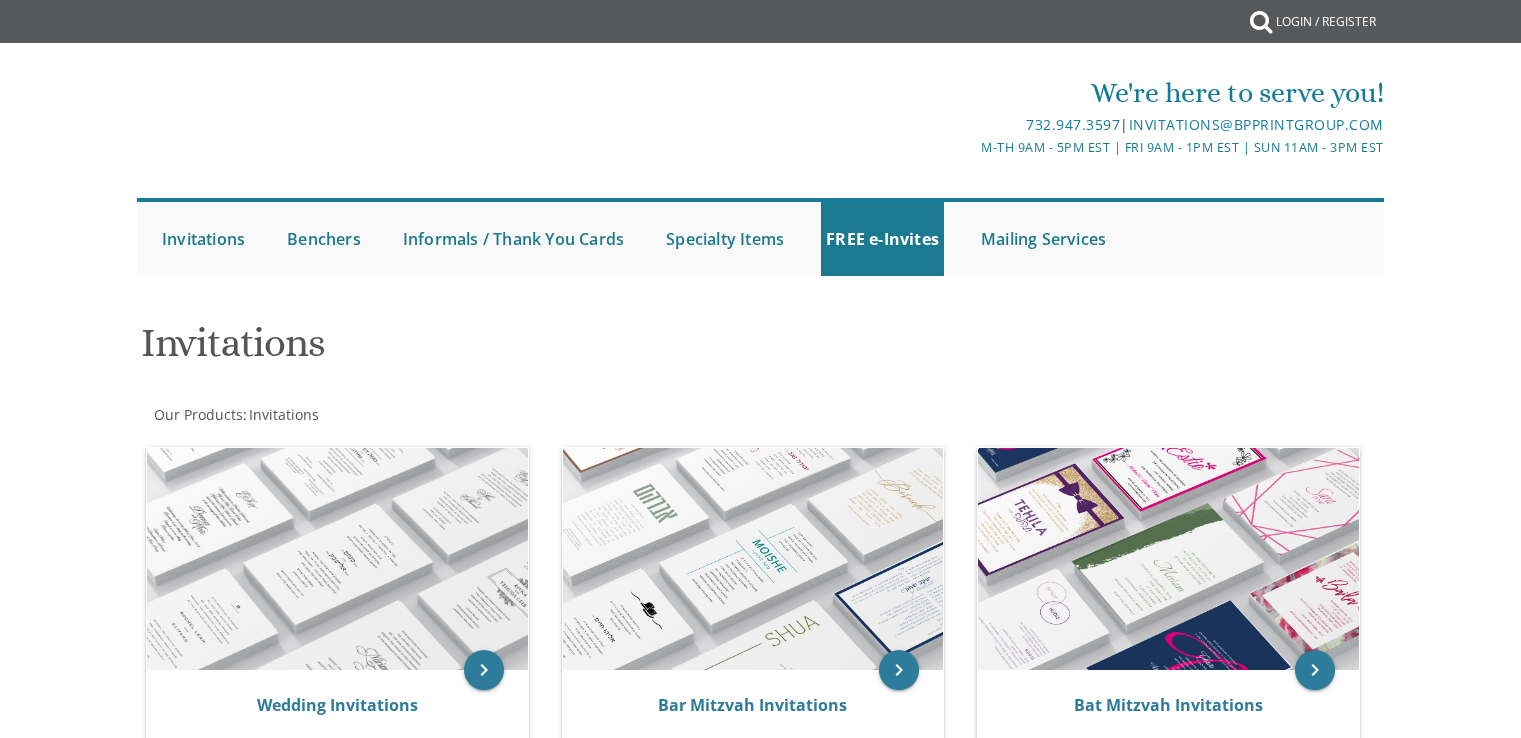 scroll, scrollTop: 0, scrollLeft: 0, axis: both 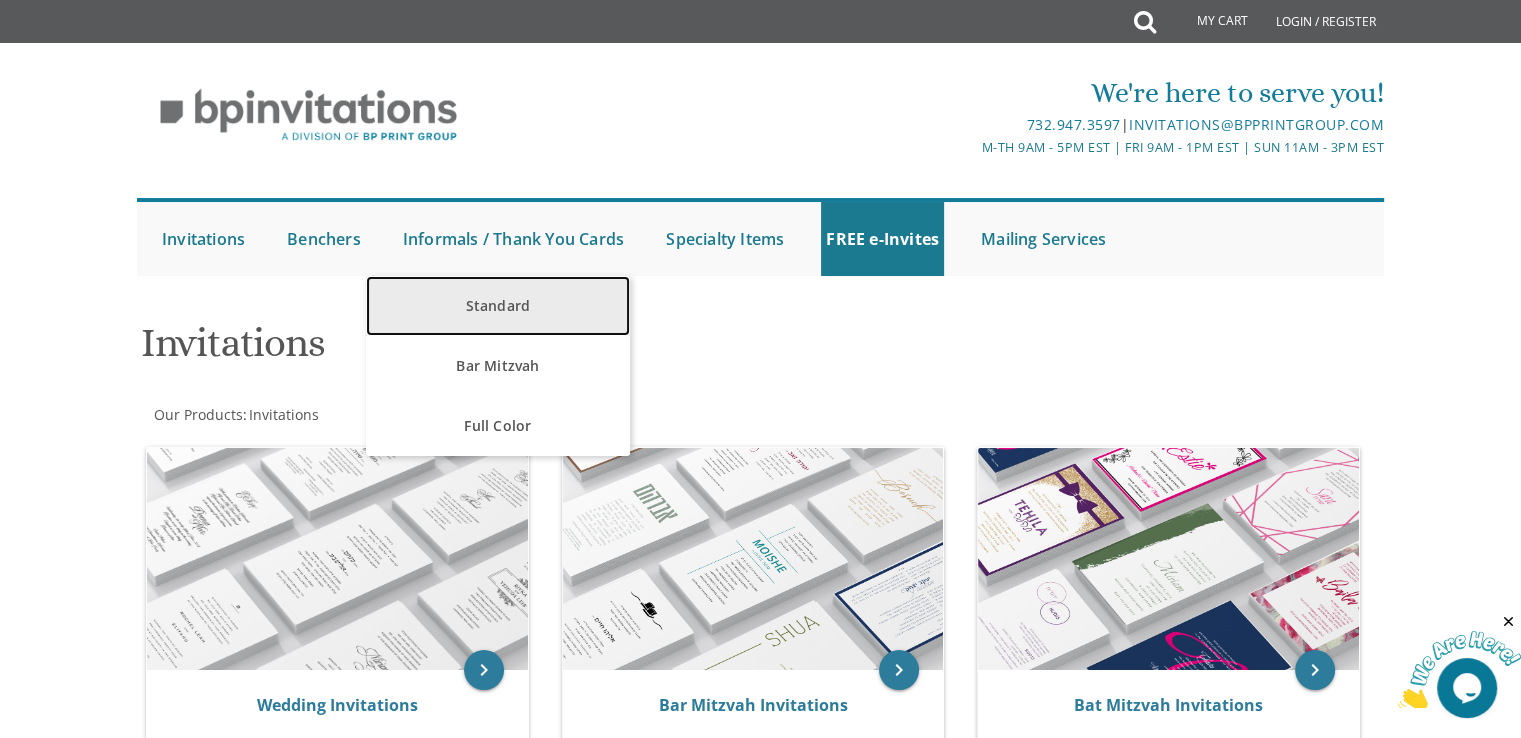 click on "Standard" at bounding box center [497, 306] 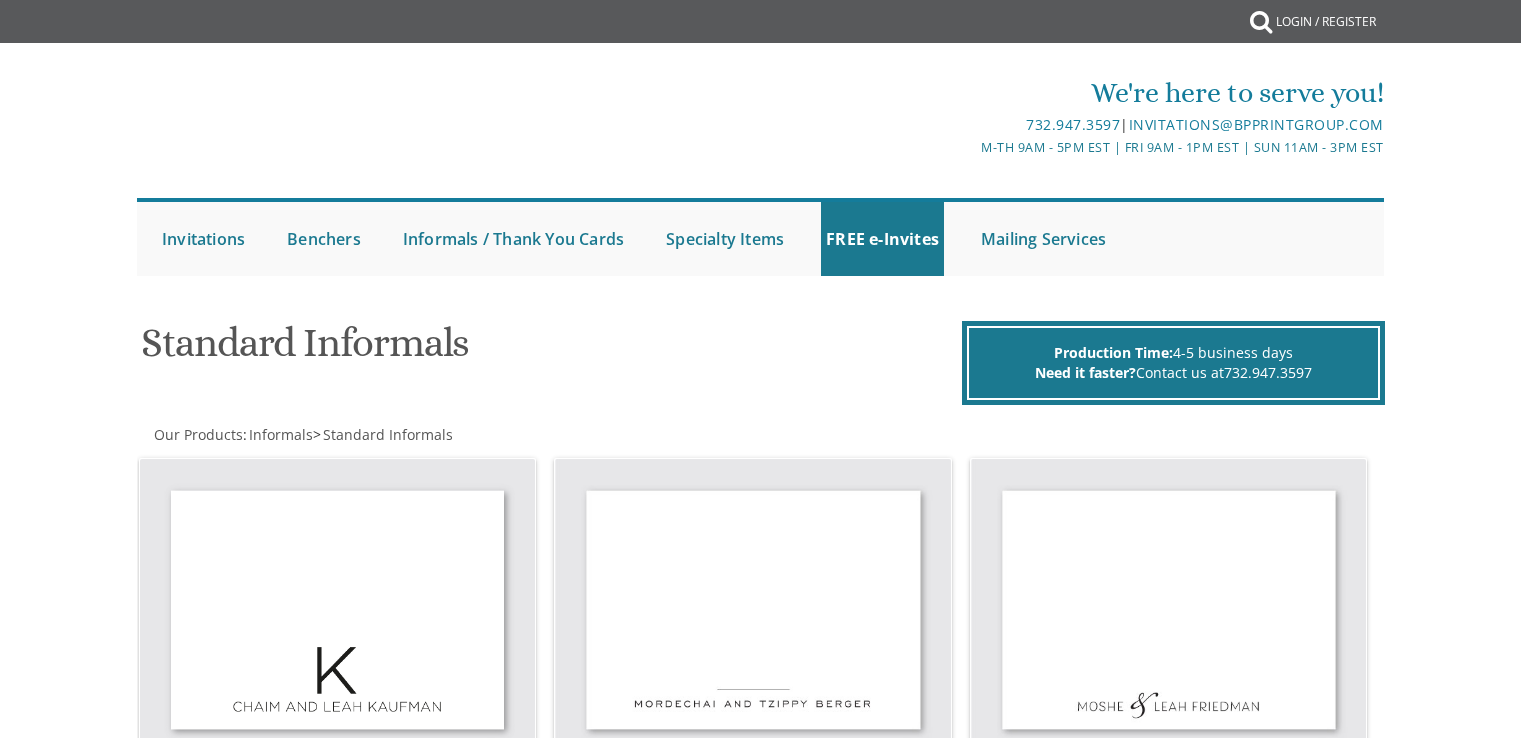 scroll, scrollTop: 0, scrollLeft: 0, axis: both 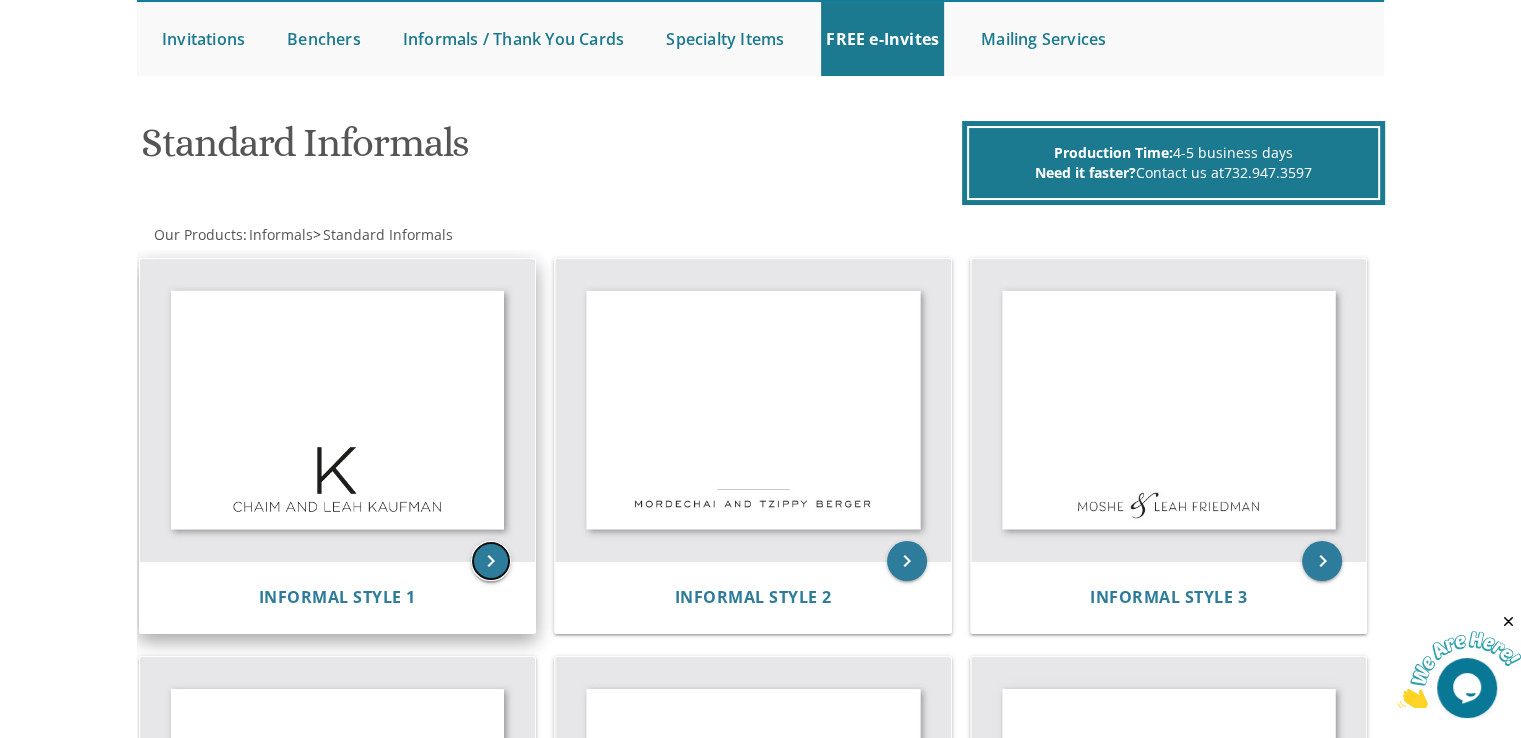 click on "keyboard_arrow_right" at bounding box center (491, 561) 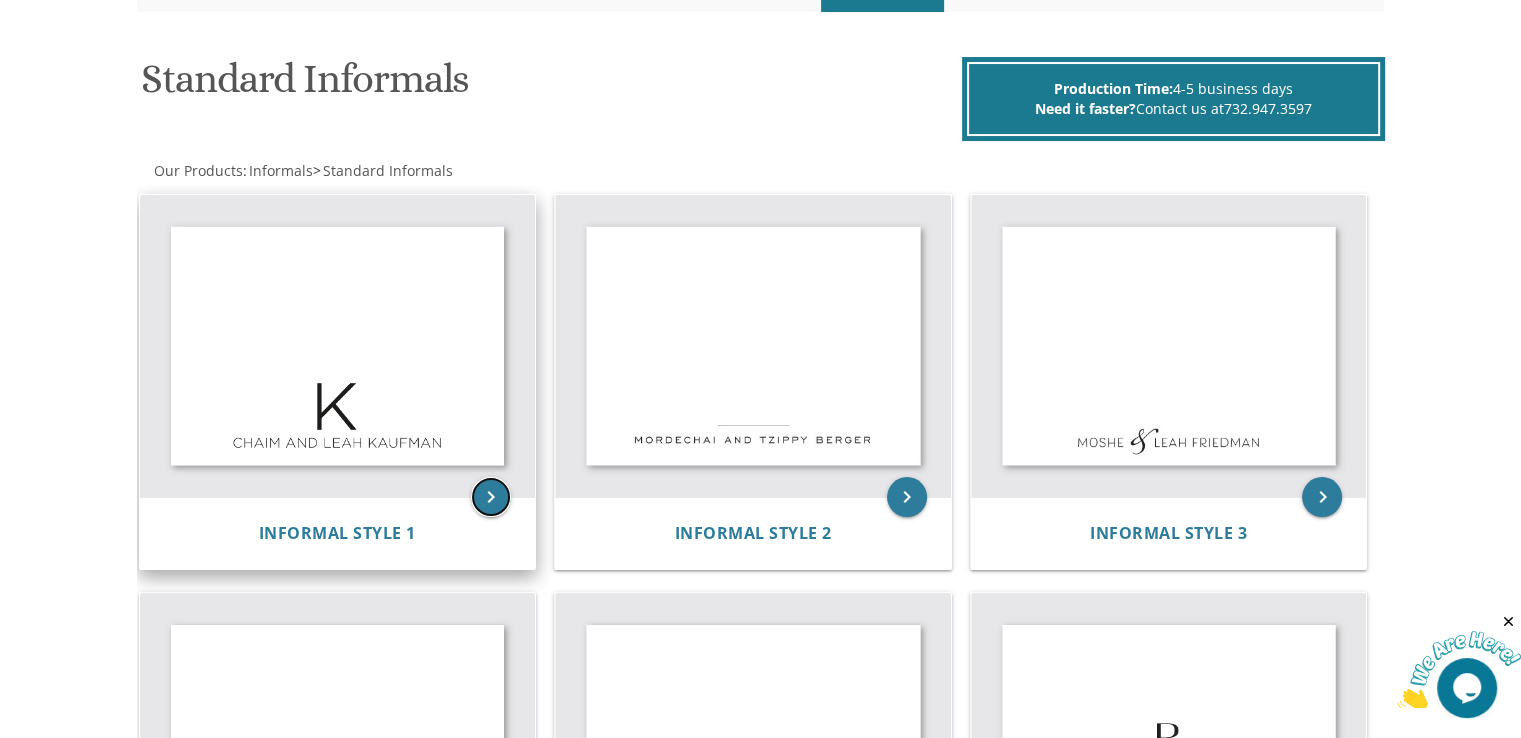 scroll, scrollTop: 300, scrollLeft: 0, axis: vertical 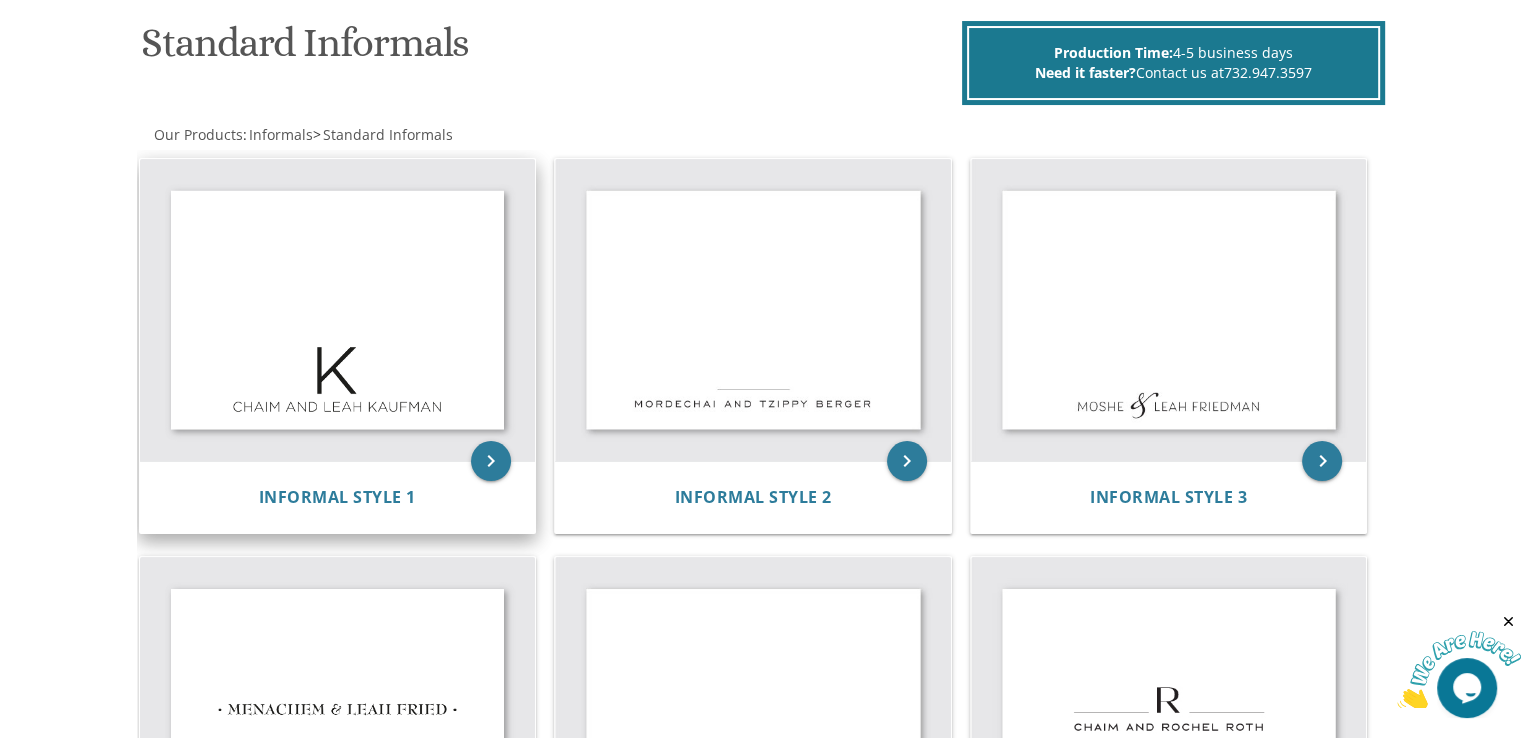click at bounding box center (338, 310) 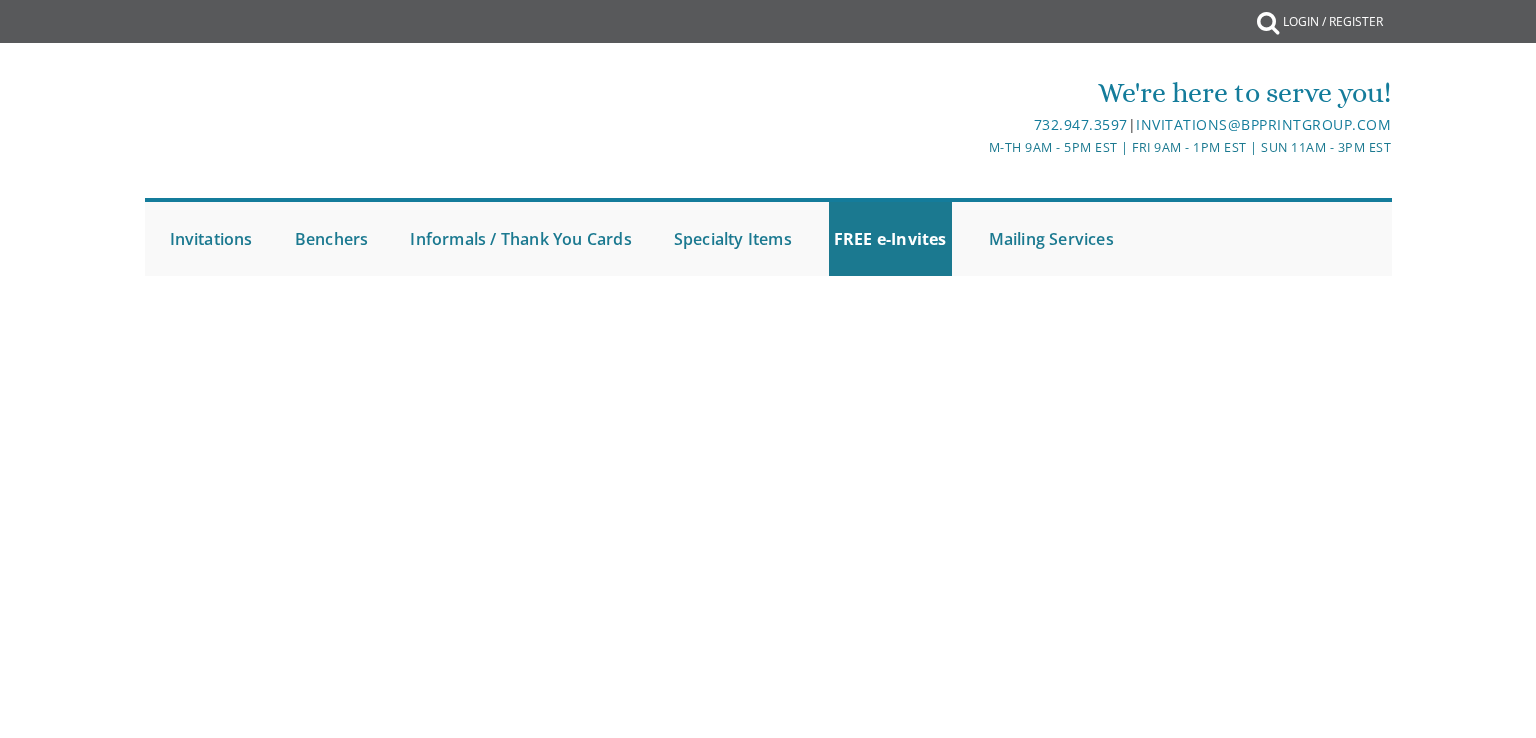 scroll, scrollTop: 0, scrollLeft: 0, axis: both 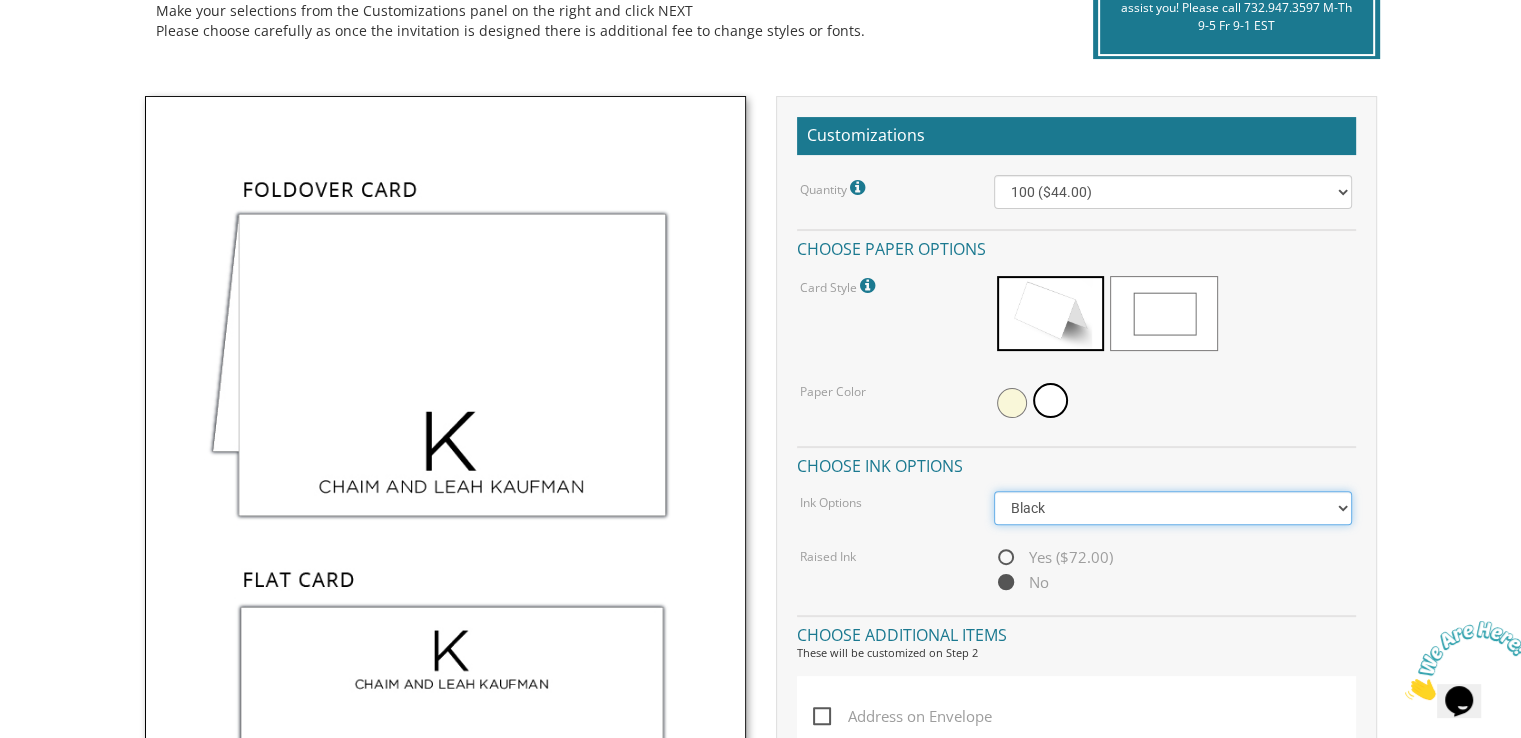 click on "Black Colored Ink ($32.00)" at bounding box center (1173, 508) 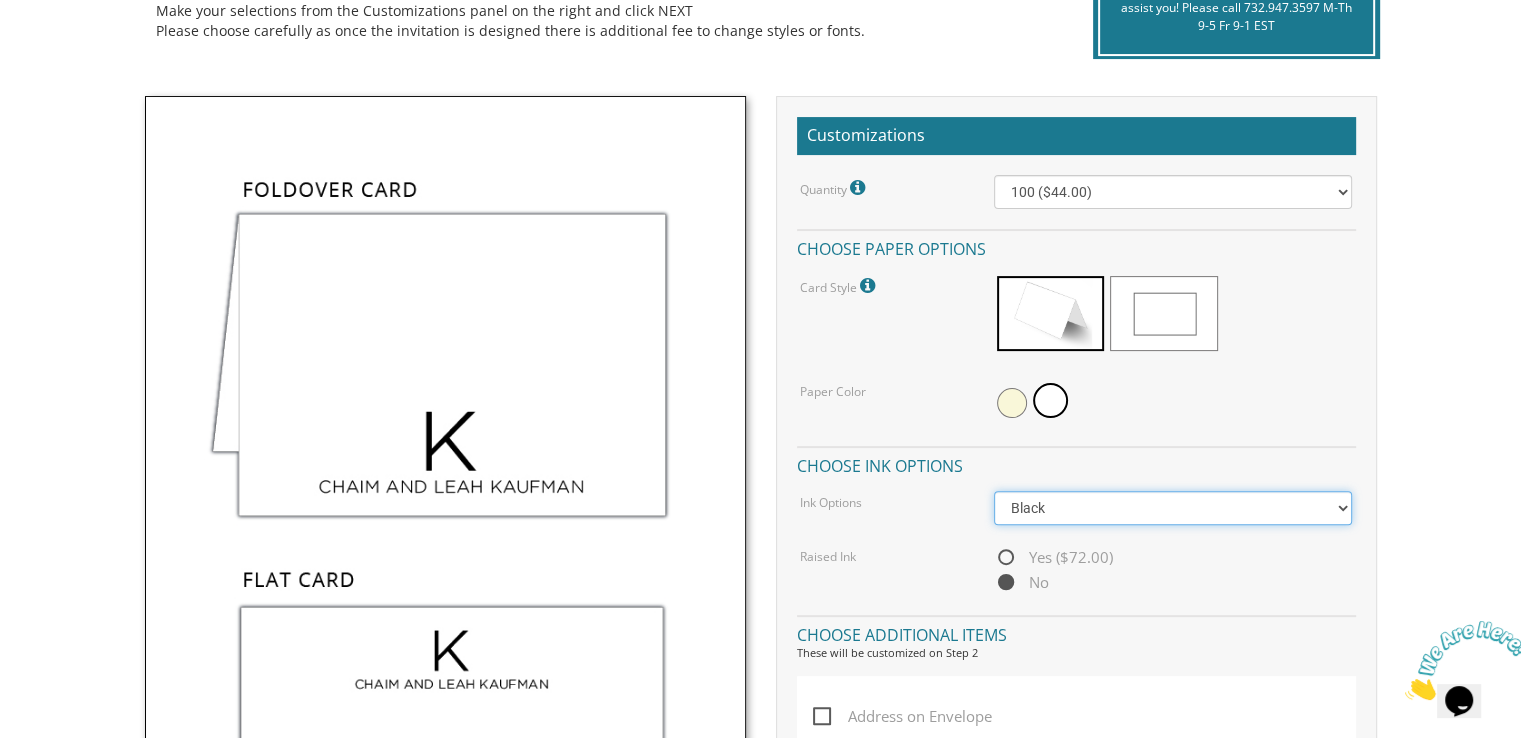 click on "Black Colored Ink ($32.00)" at bounding box center (1173, 508) 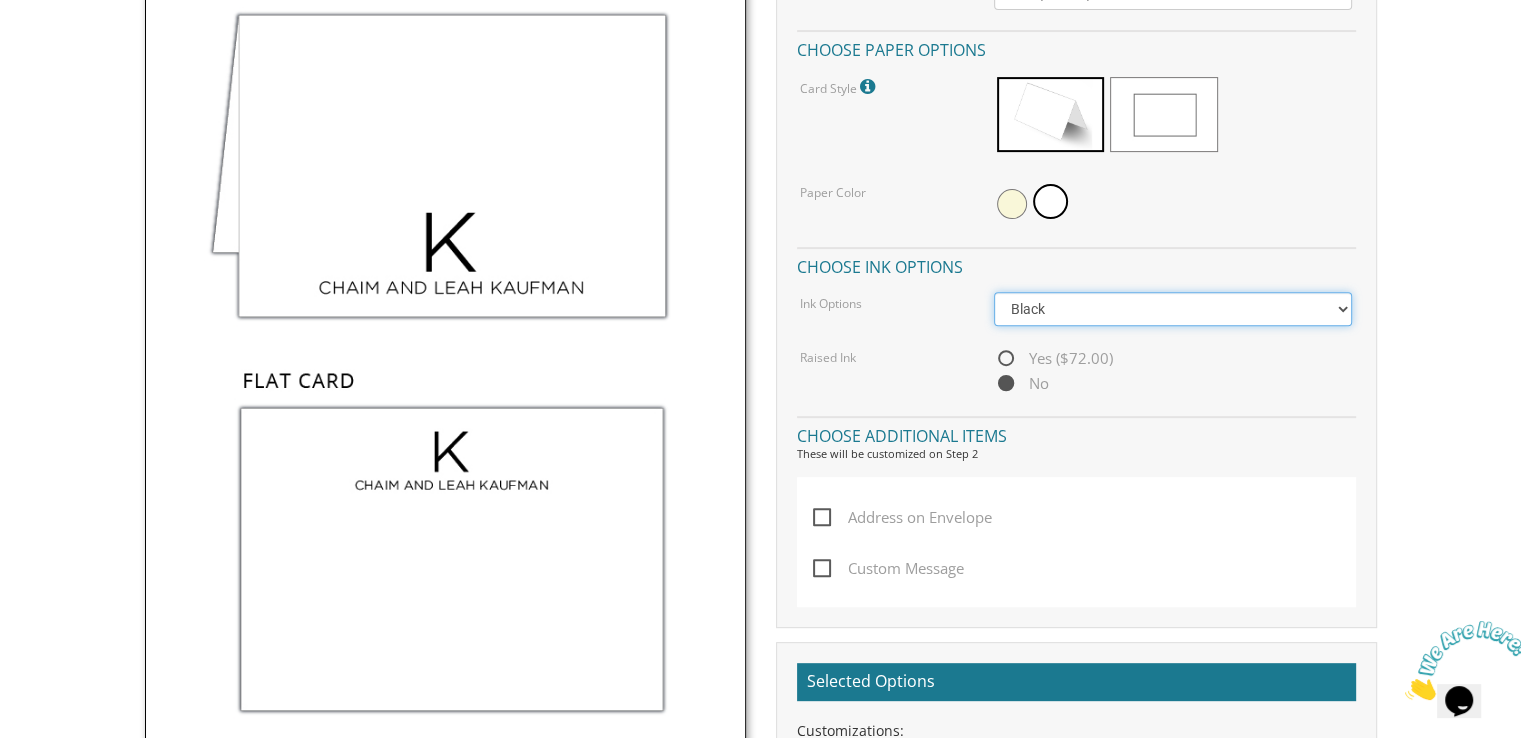 scroll, scrollTop: 700, scrollLeft: 0, axis: vertical 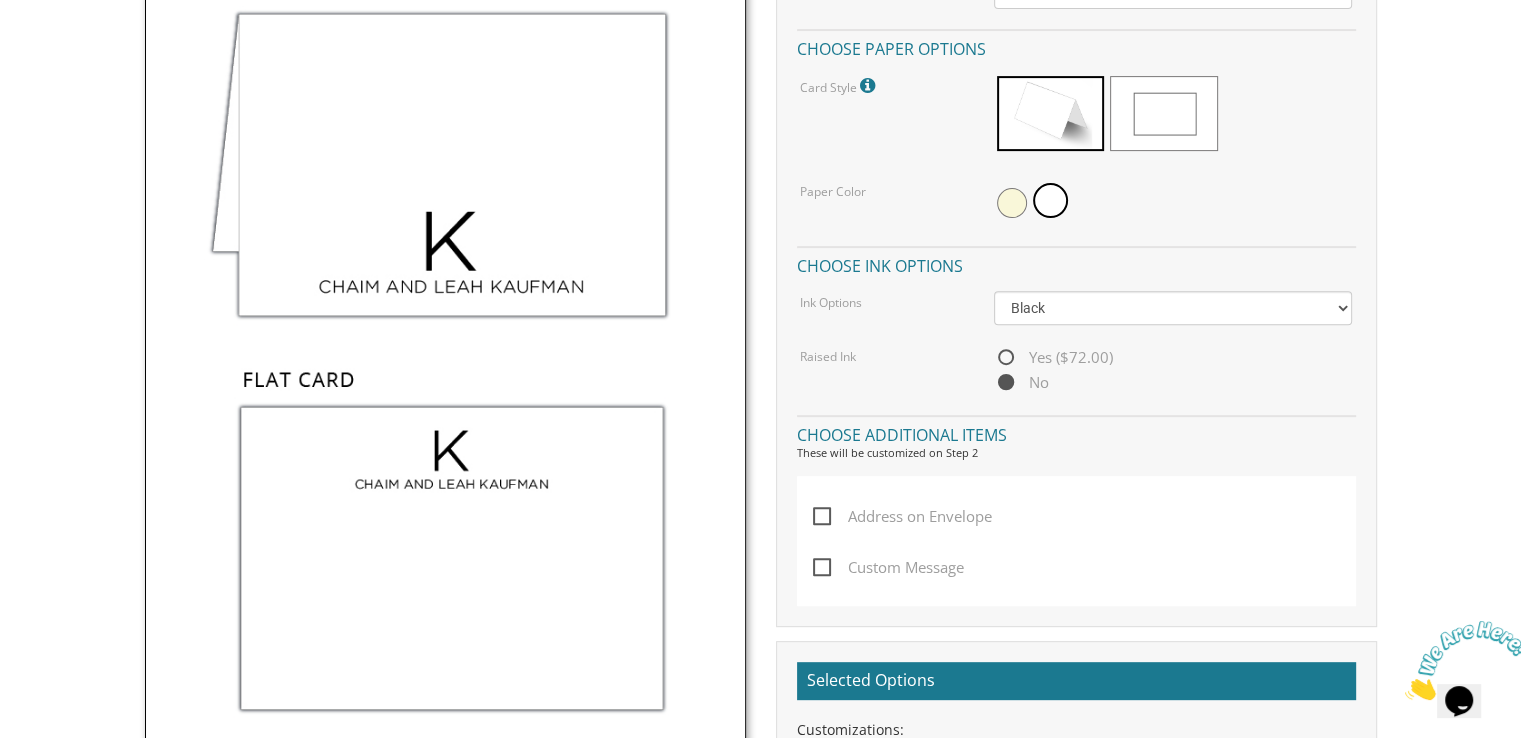 click on "Address on Envelope" at bounding box center [902, 516] 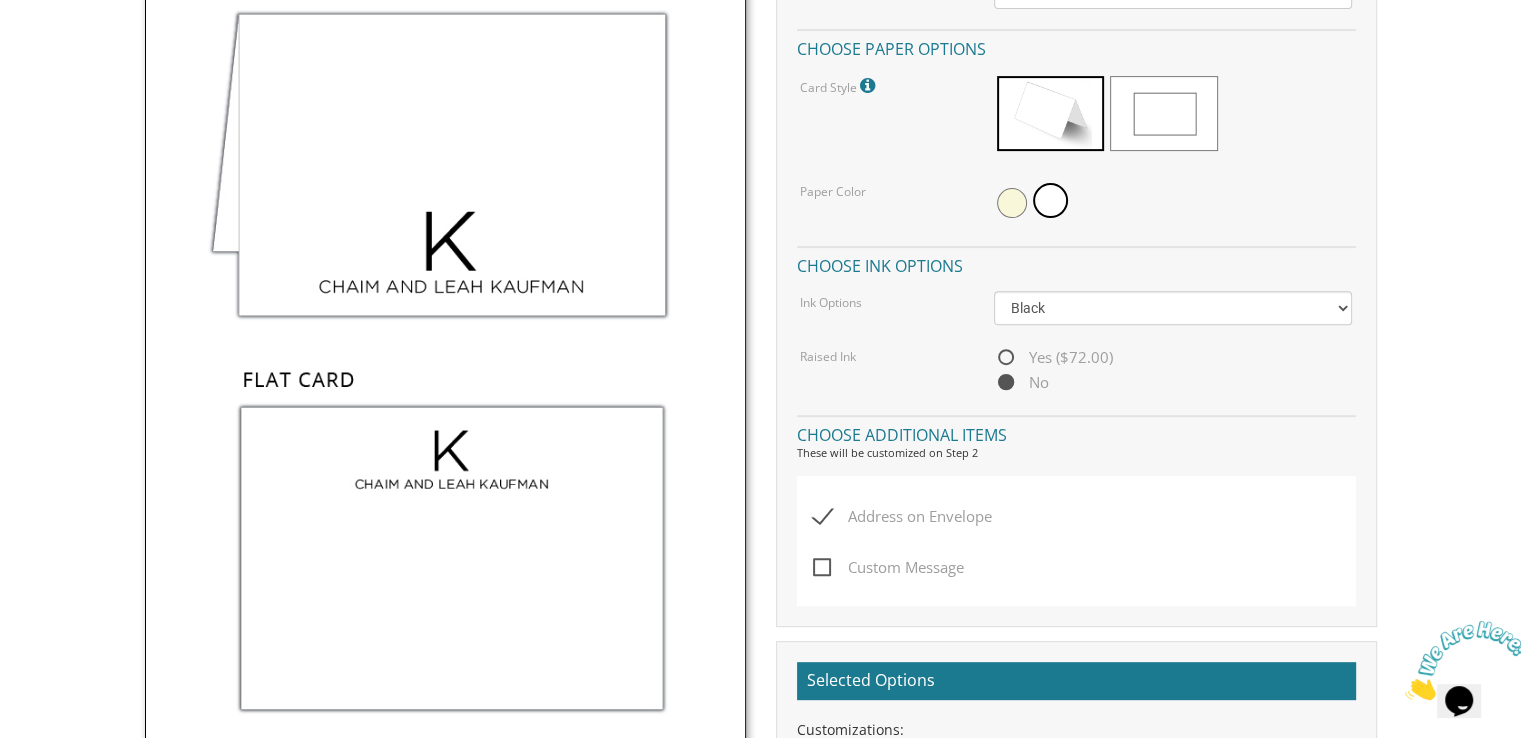 click on "Custom Message" at bounding box center [888, 567] 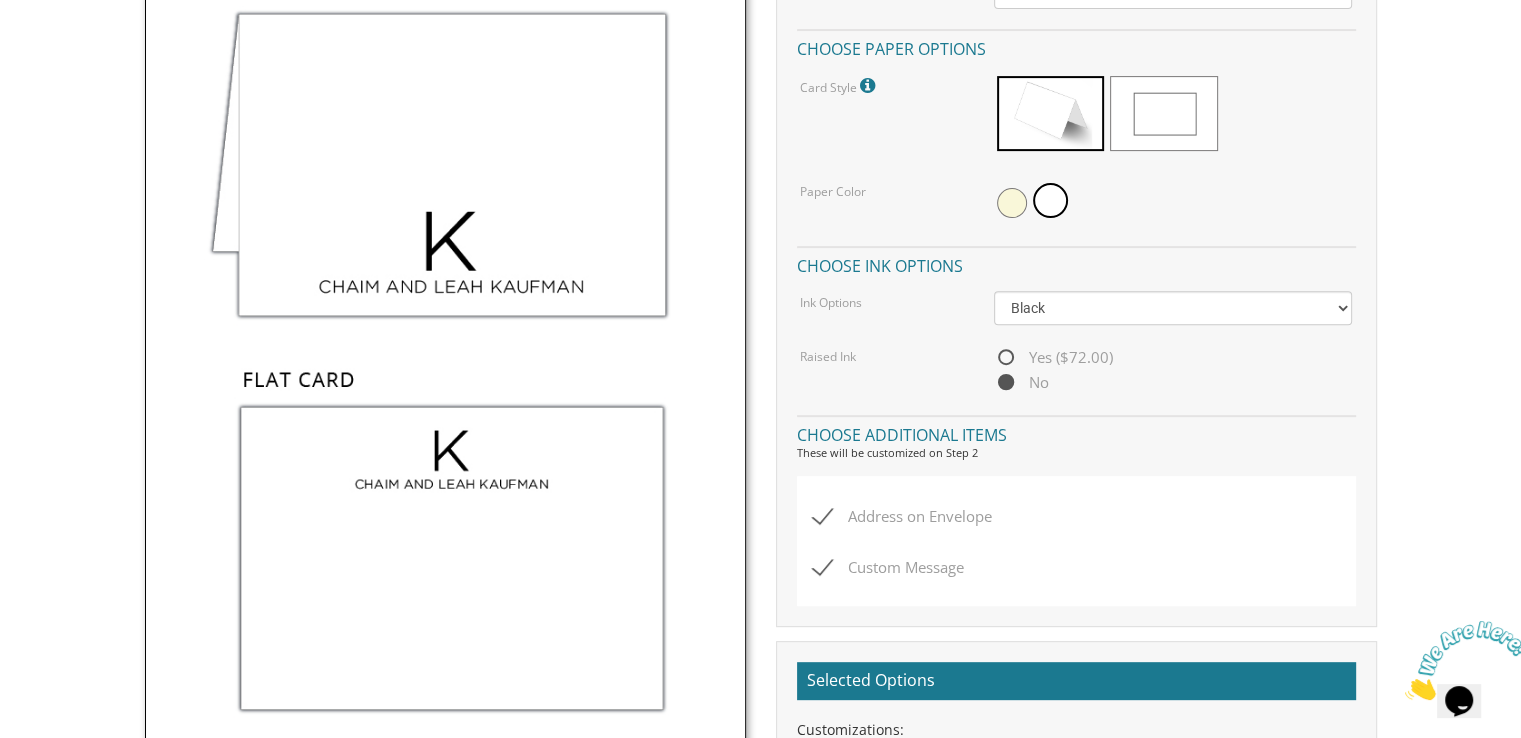 click on "Custom Message" at bounding box center [888, 567] 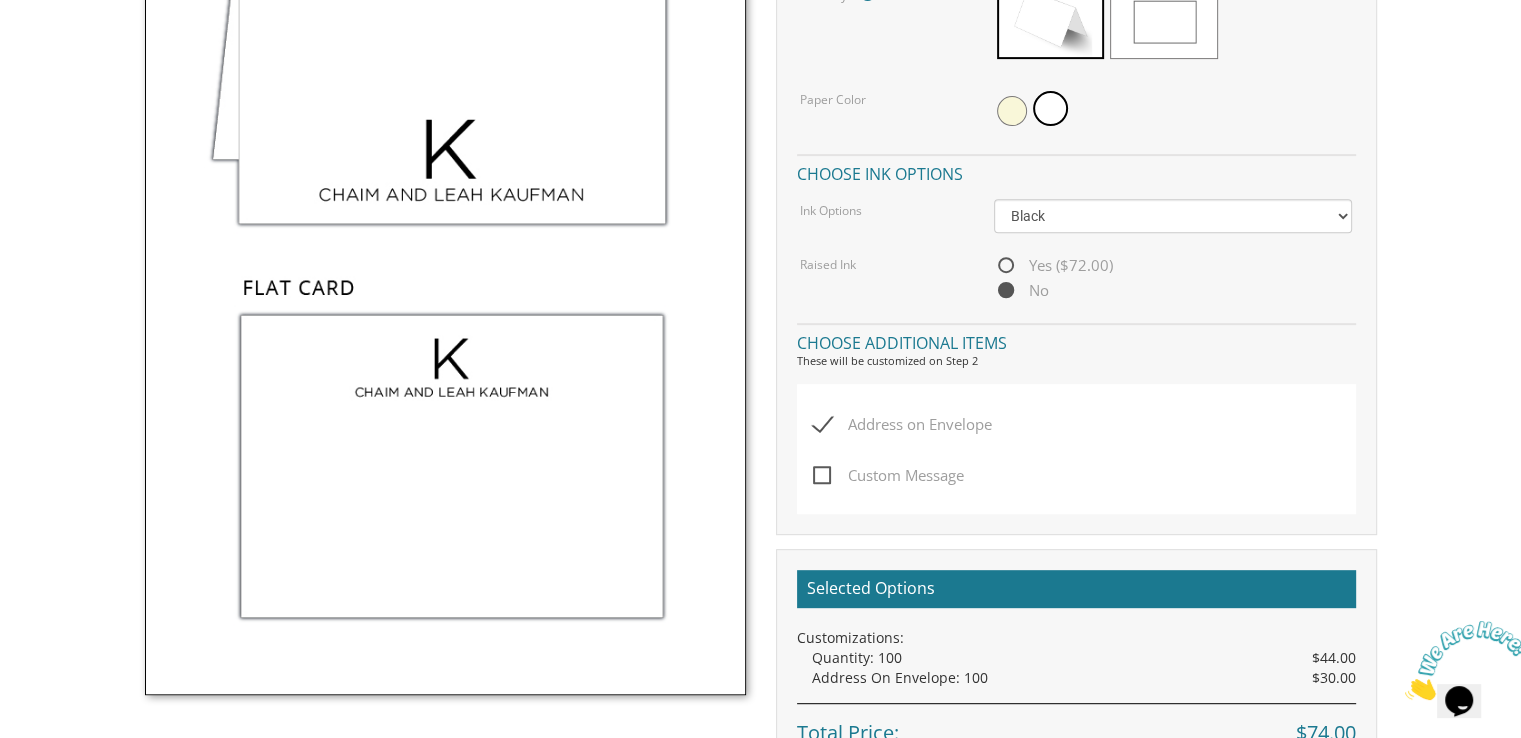 scroll, scrollTop: 900, scrollLeft: 0, axis: vertical 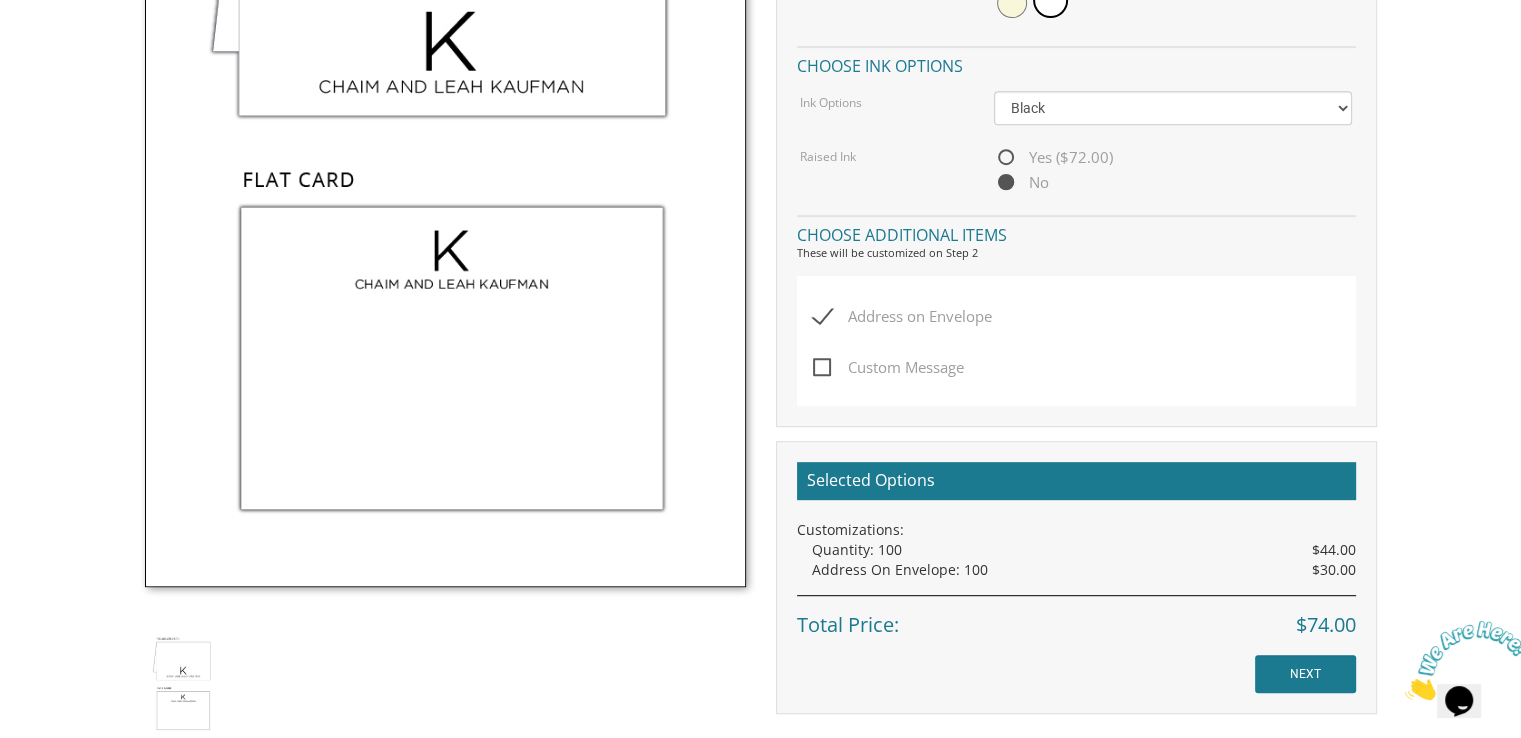 click on "Address on Envelope" at bounding box center [902, 316] 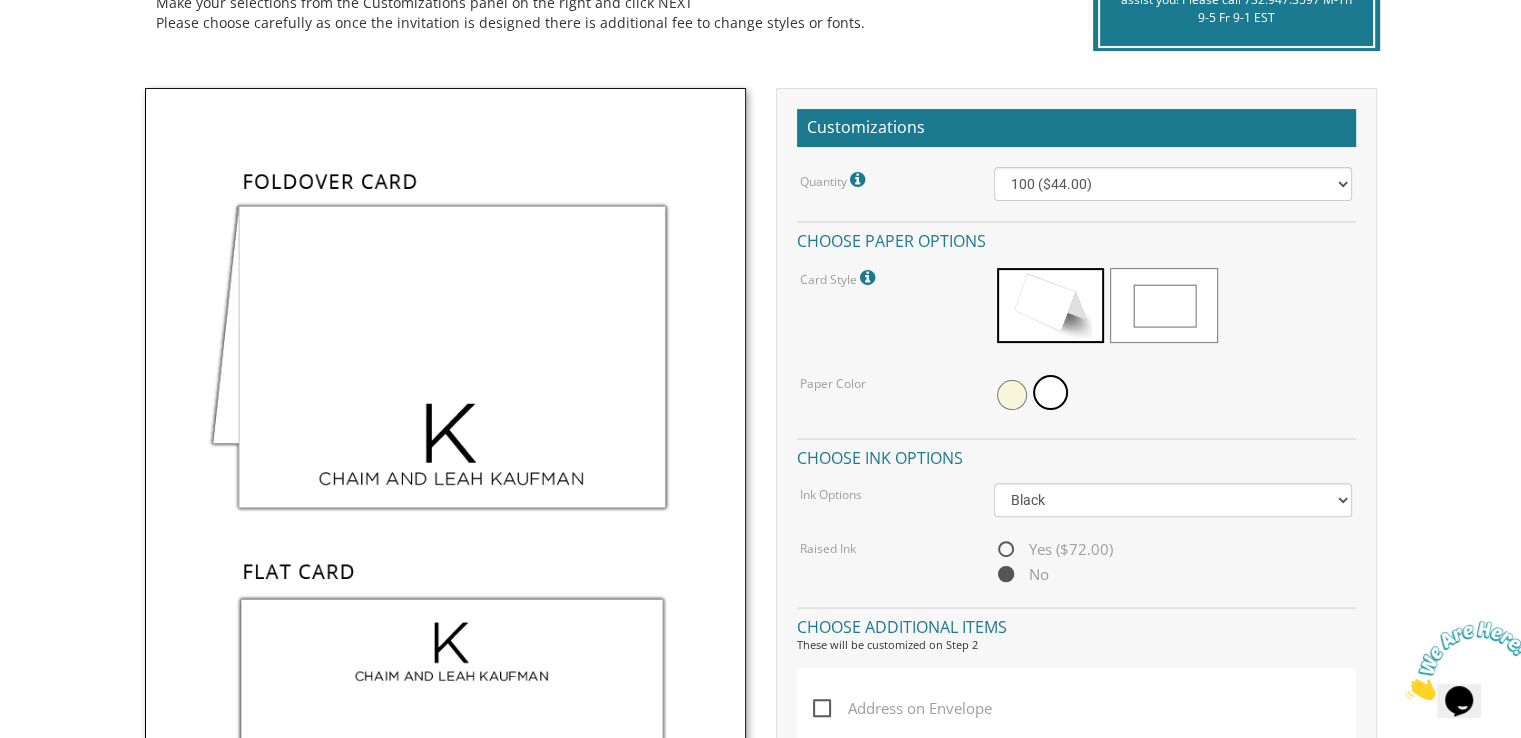 scroll, scrollTop: 500, scrollLeft: 0, axis: vertical 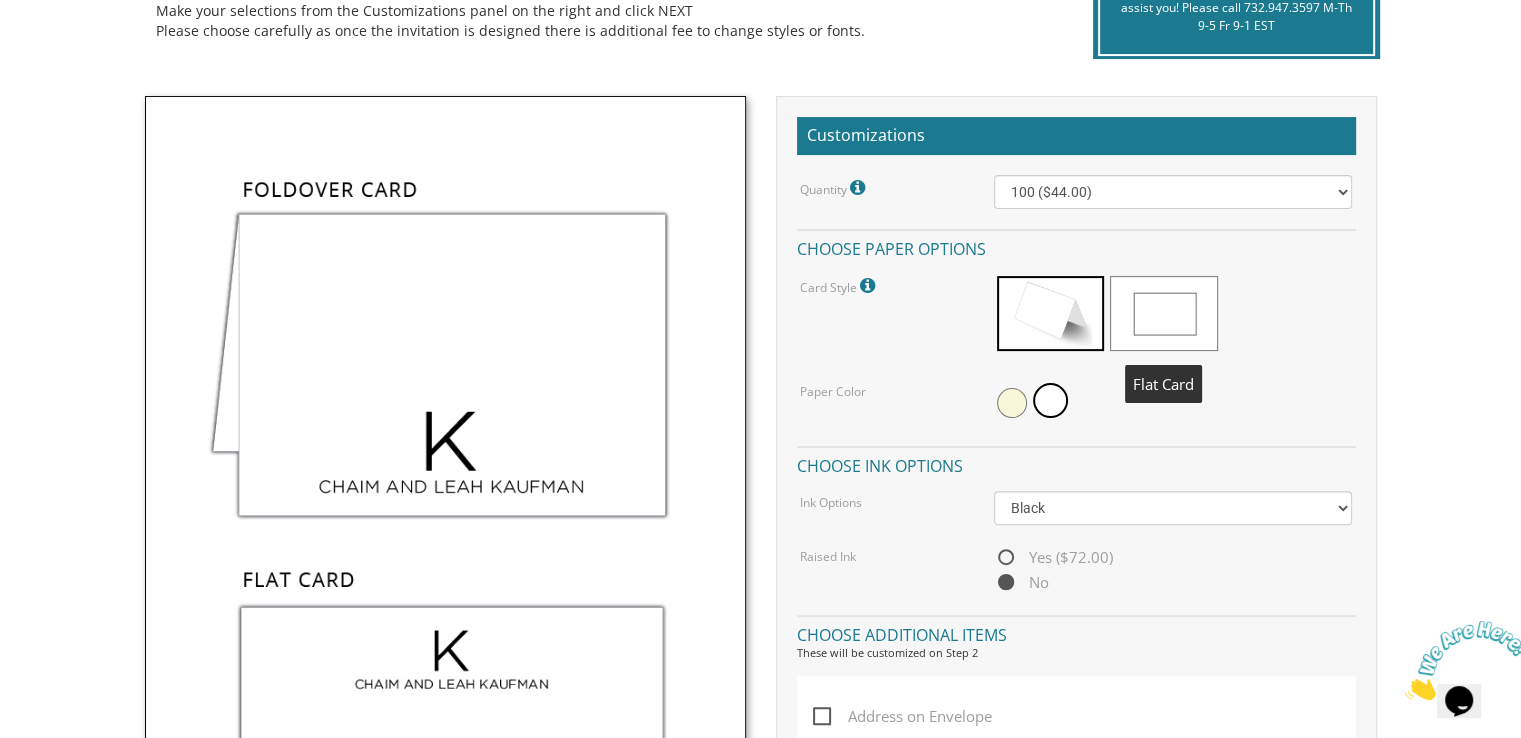 click at bounding box center [1163, 313] 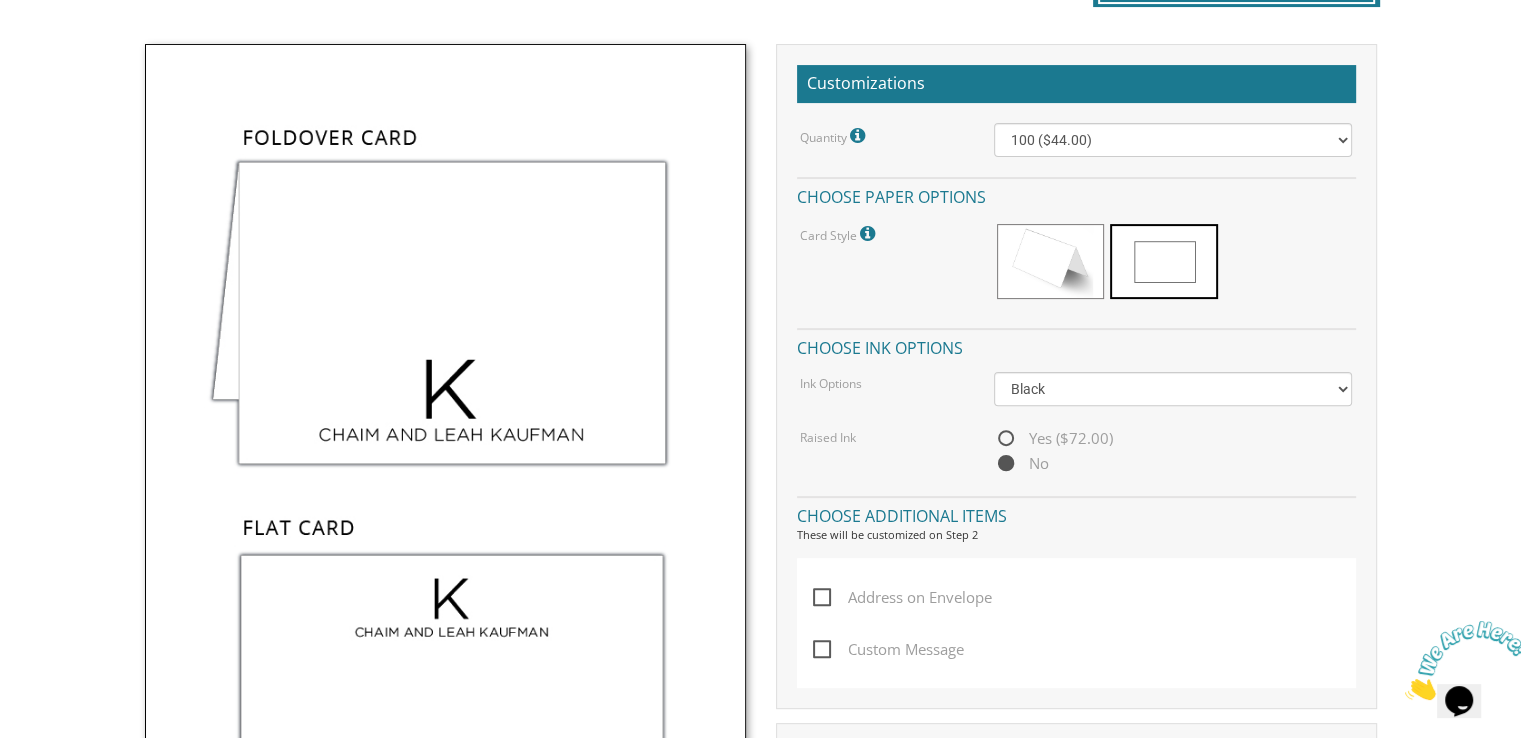 scroll, scrollTop: 500, scrollLeft: 0, axis: vertical 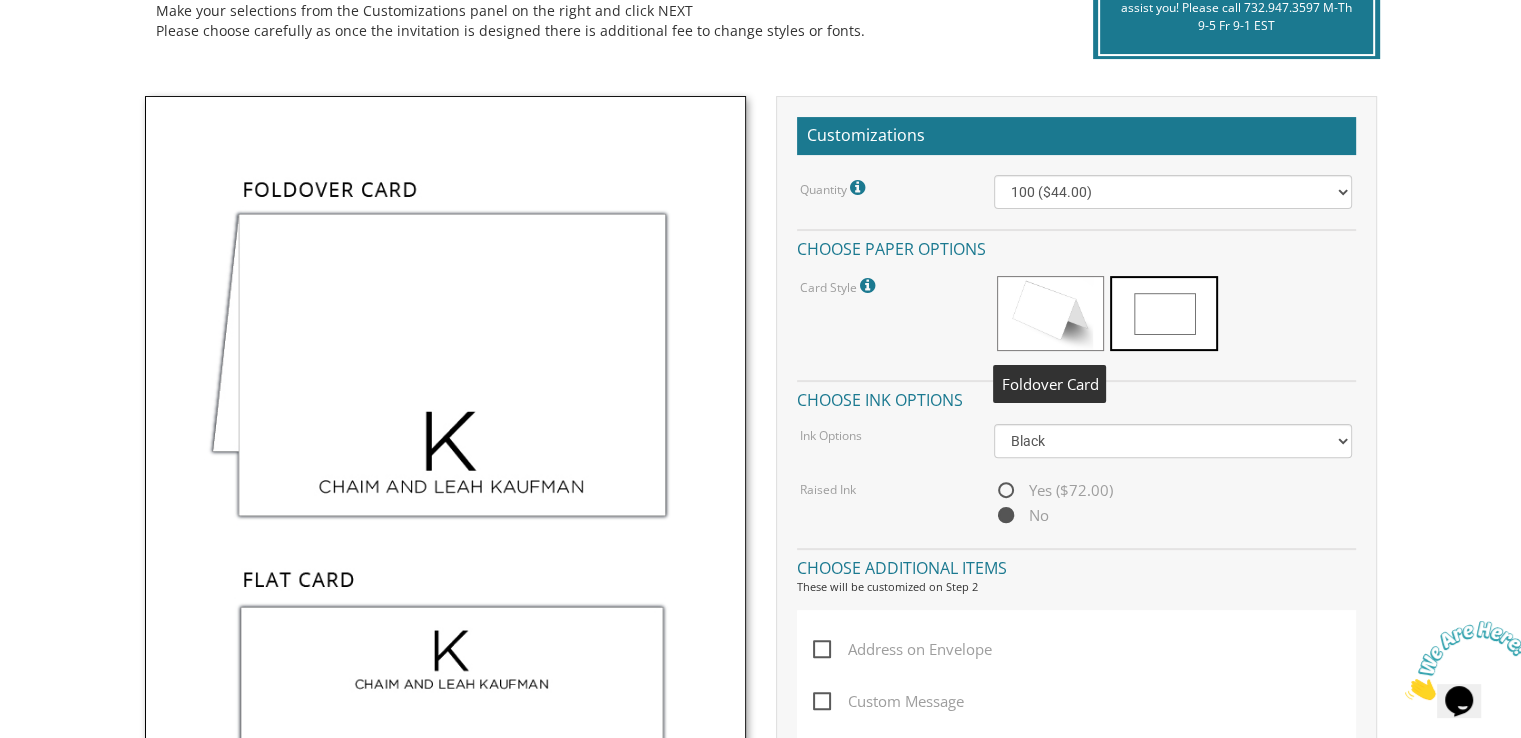 click at bounding box center (1050, 313) 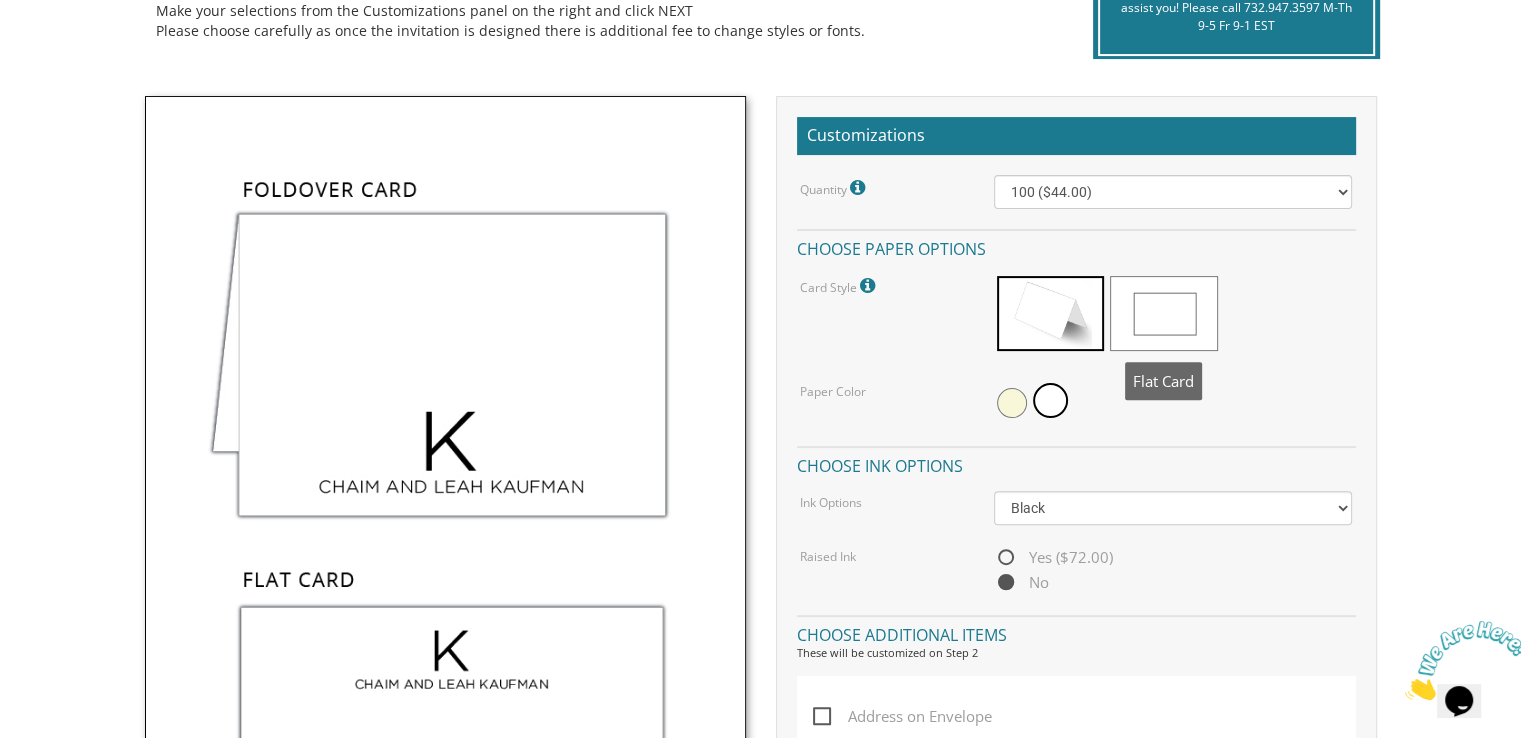 click at bounding box center [1163, 313] 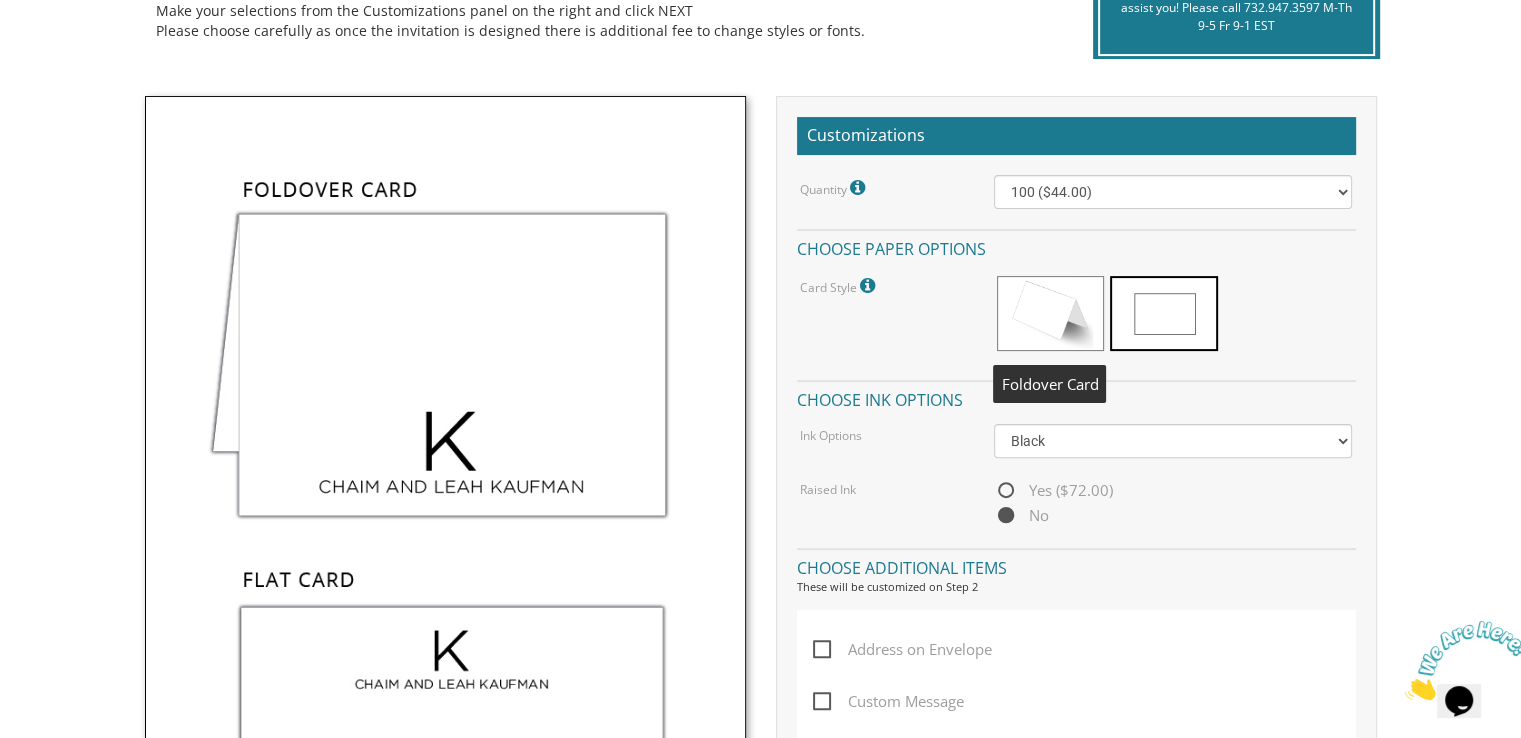click at bounding box center (1050, 313) 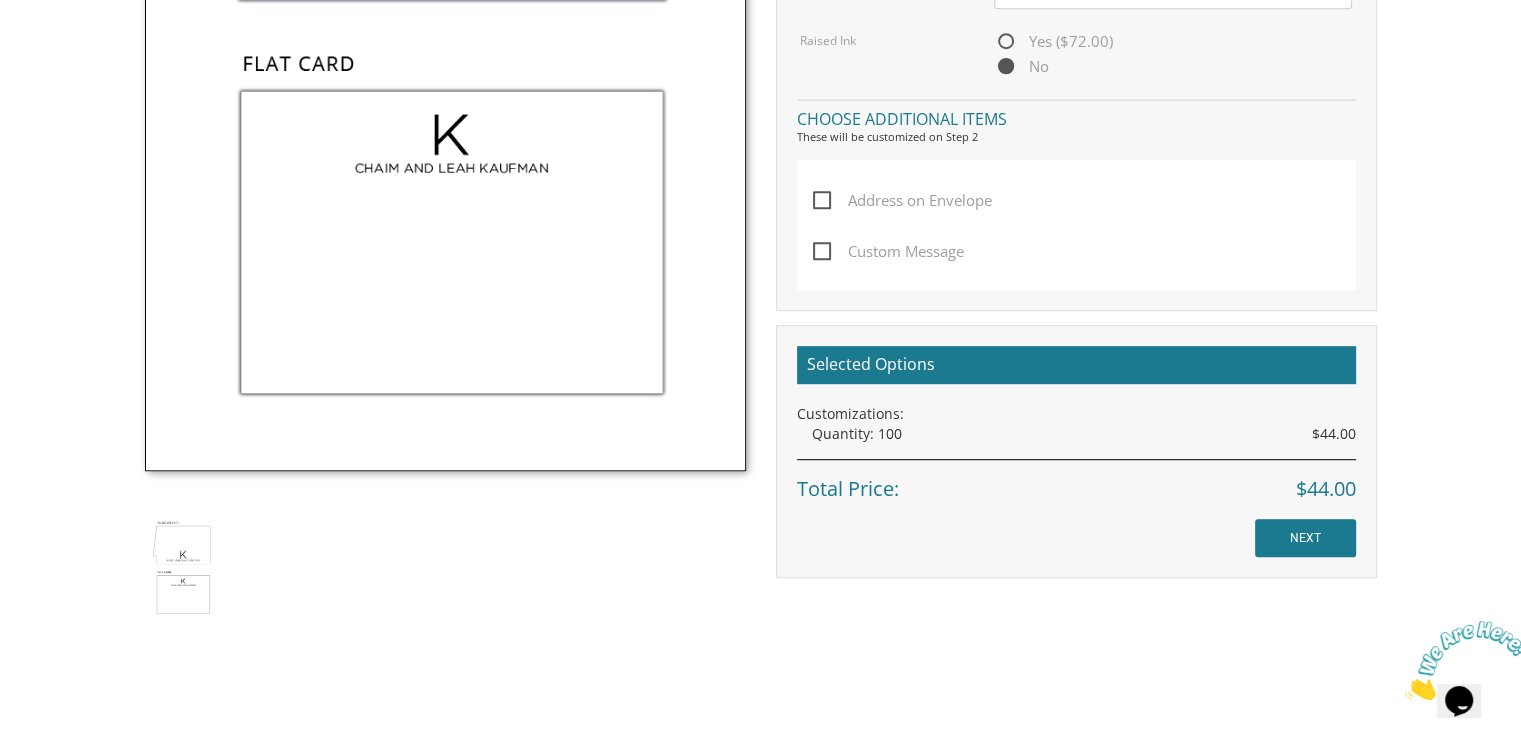 scroll, scrollTop: 1000, scrollLeft: 0, axis: vertical 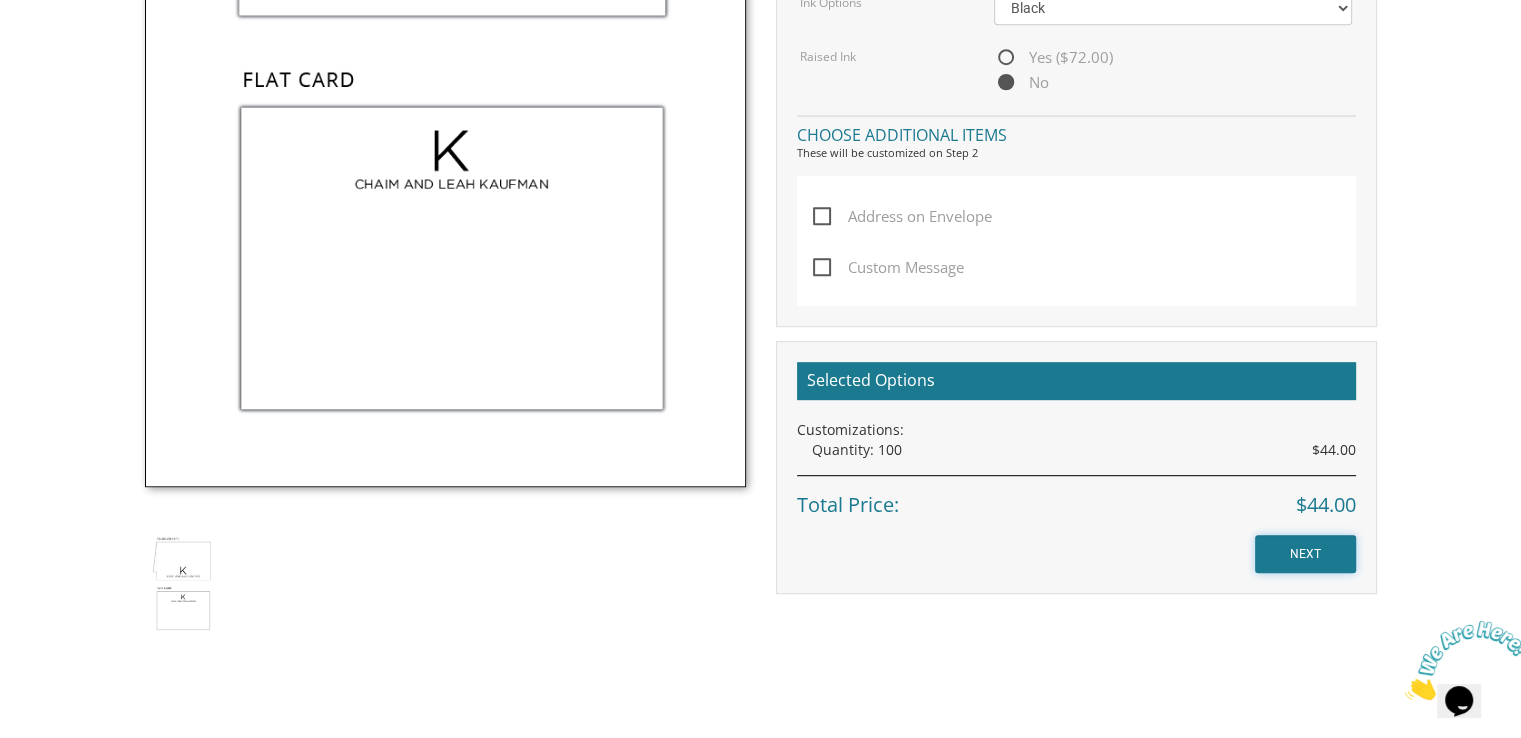 click on "NEXT" at bounding box center (1305, 554) 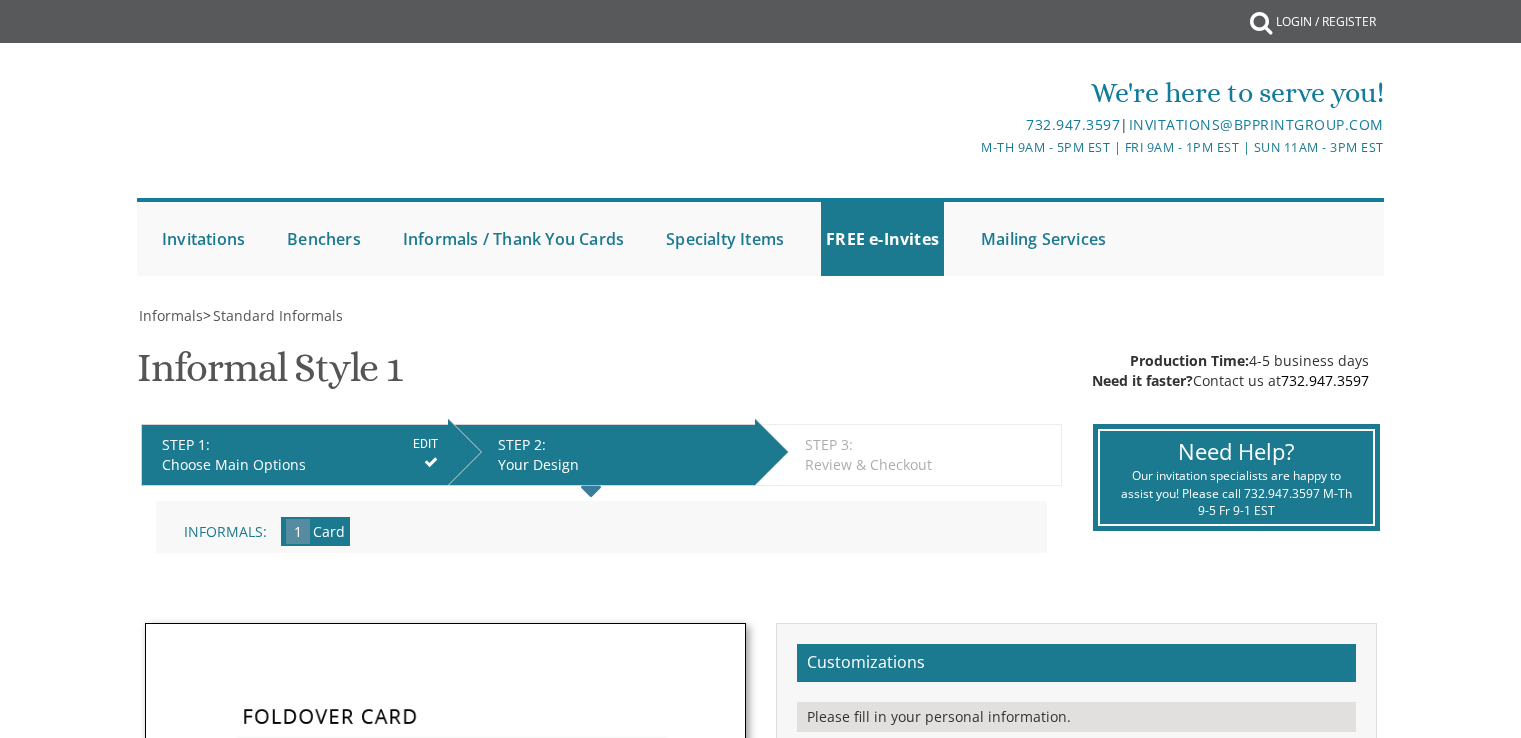 scroll, scrollTop: 0, scrollLeft: 0, axis: both 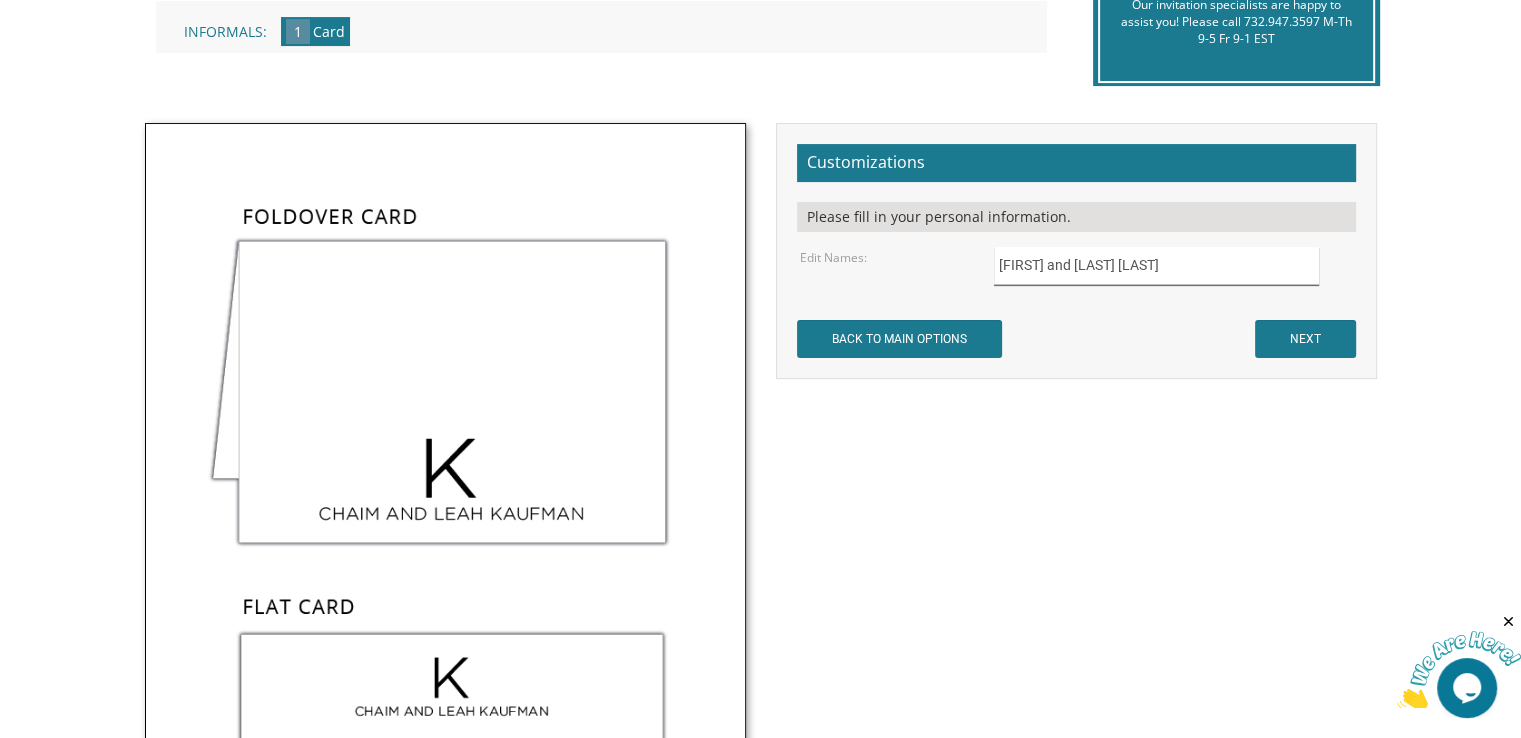 drag, startPoint x: 1156, startPoint y: 271, endPoint x: 1041, endPoint y: 273, distance: 115.01739 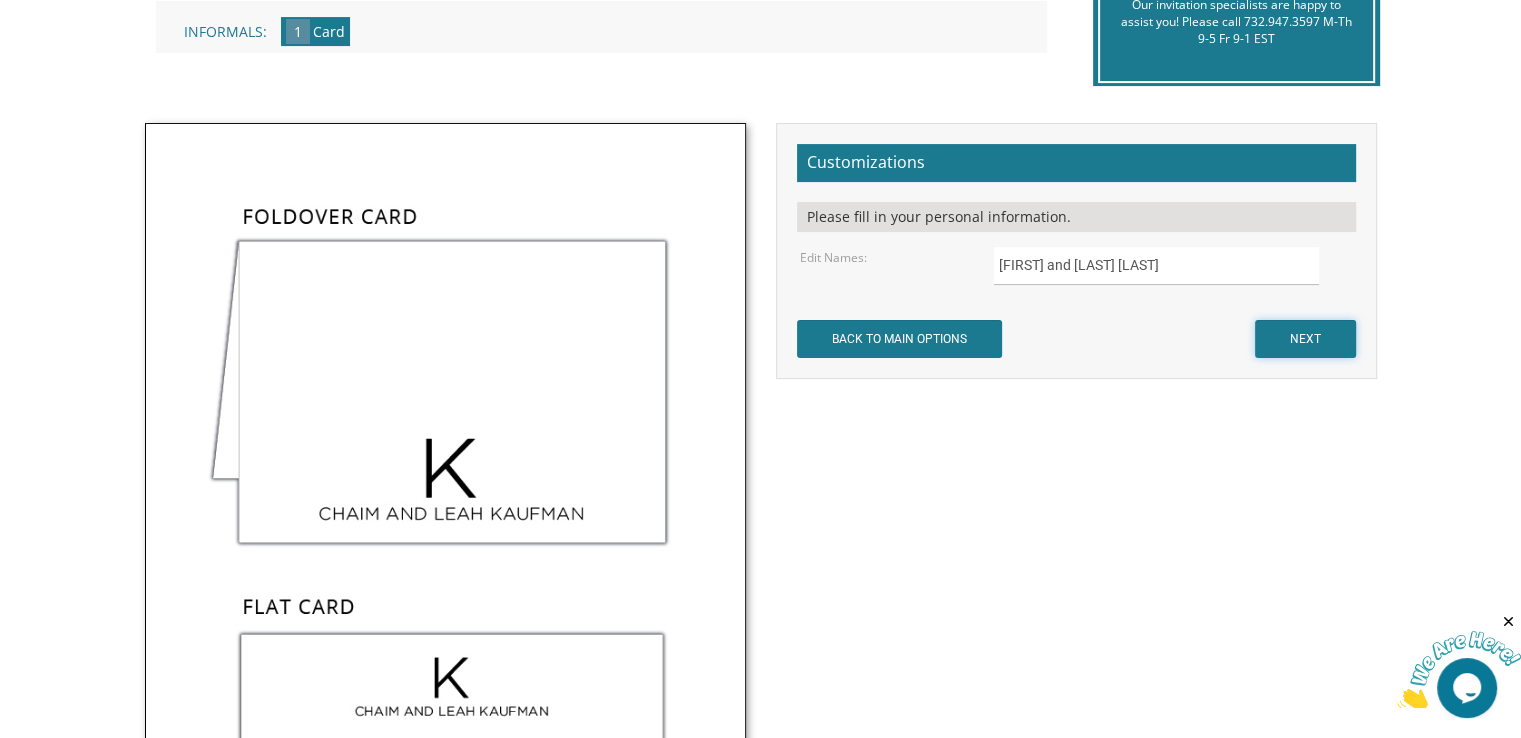 click on "NEXT" at bounding box center [1305, 339] 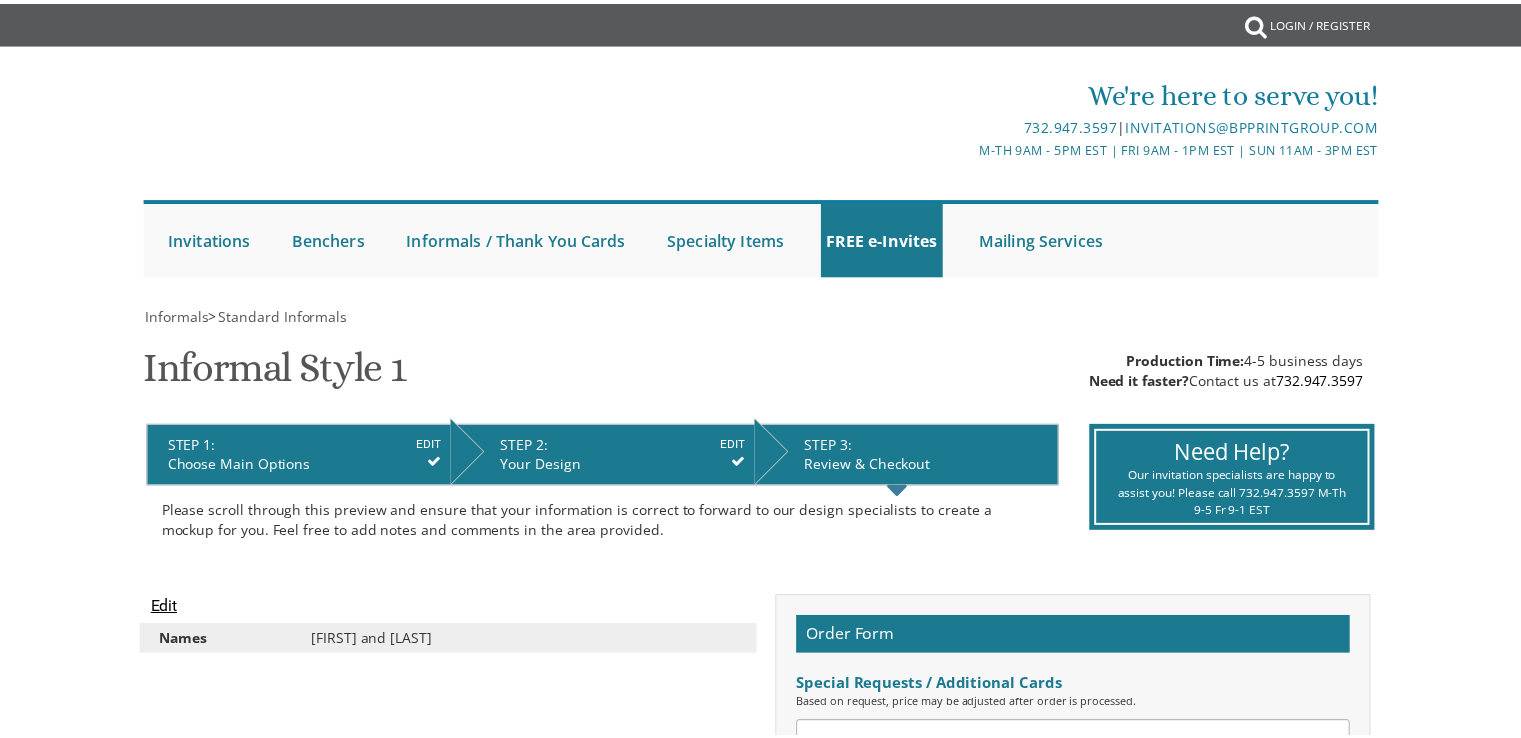 scroll, scrollTop: 0, scrollLeft: 0, axis: both 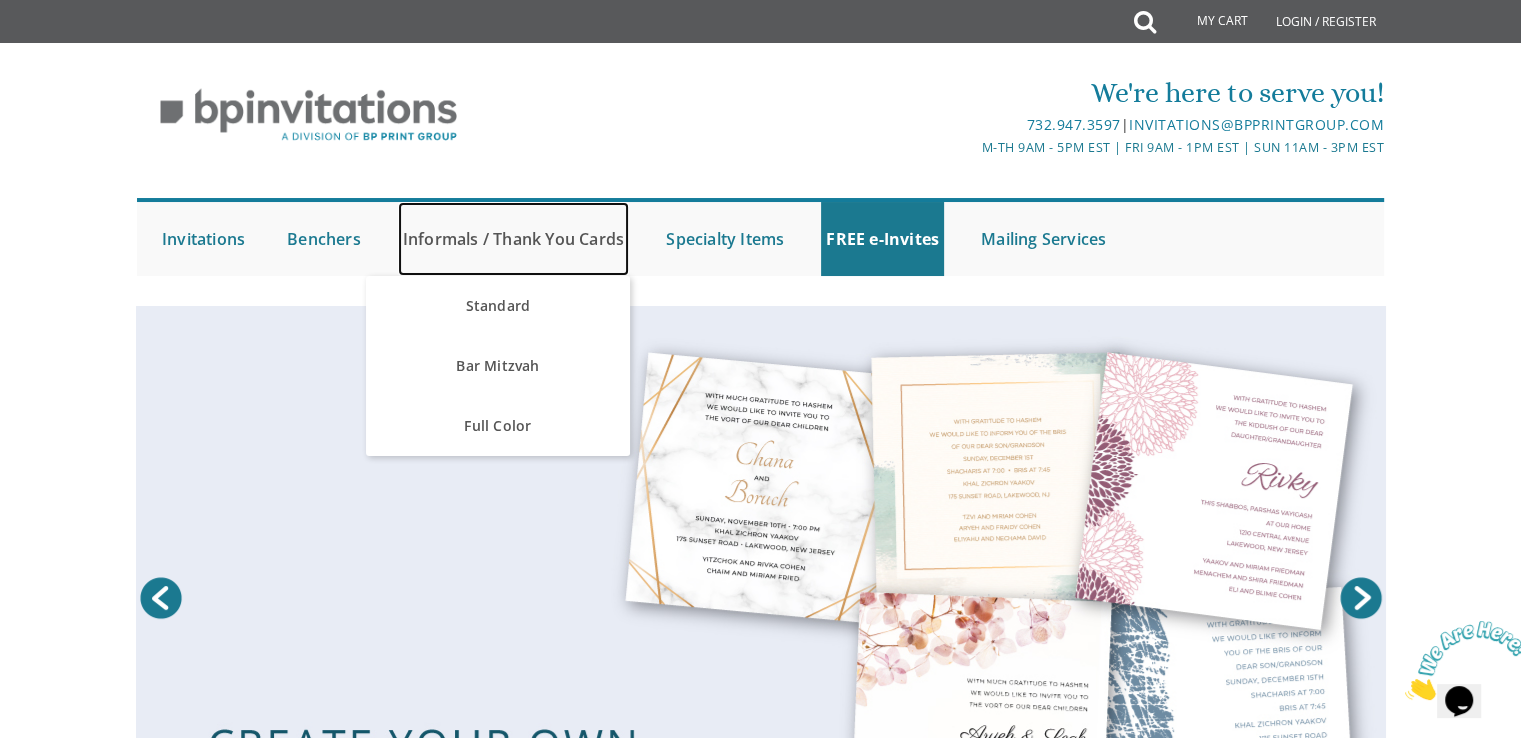 click on "Informals / Thank You Cards" at bounding box center (513, 239) 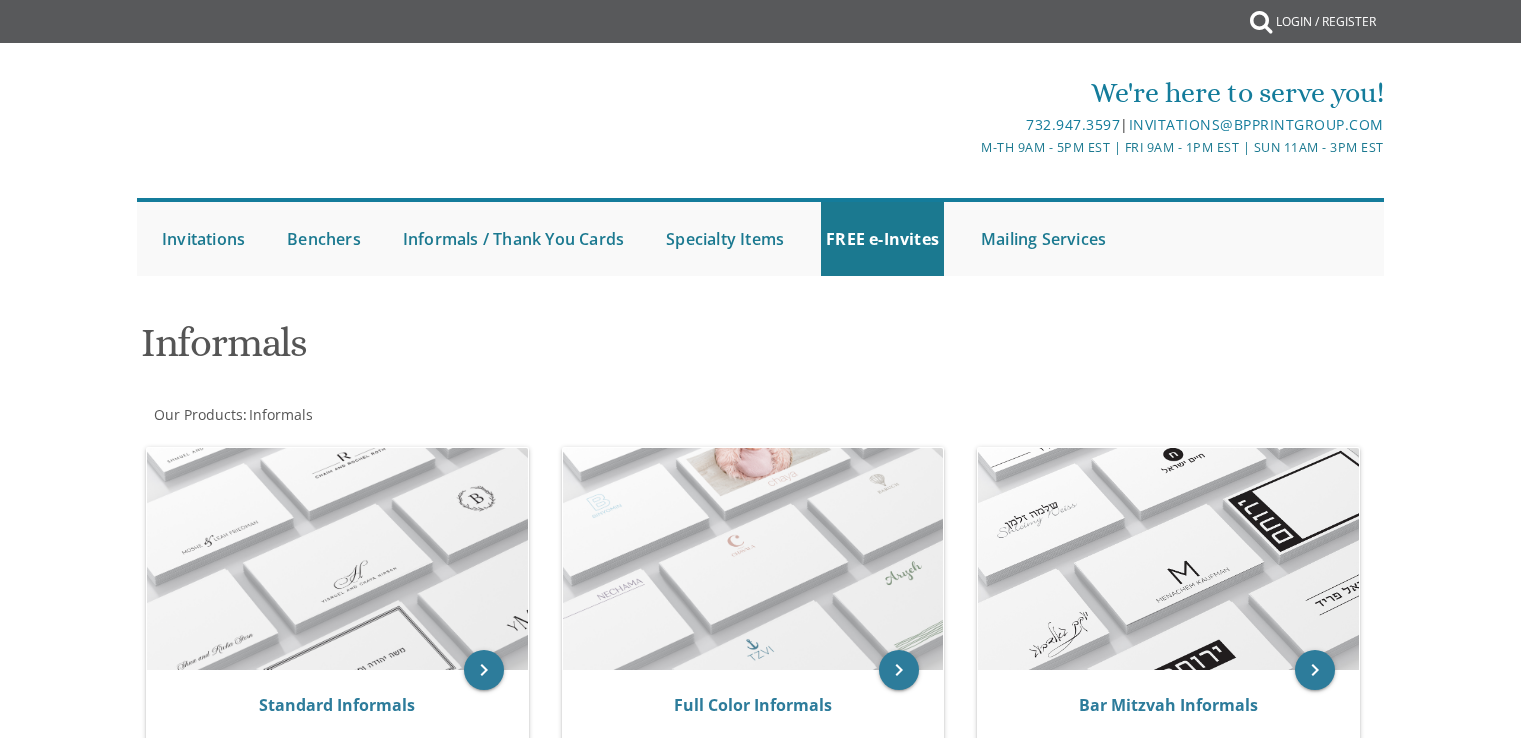 scroll, scrollTop: 0, scrollLeft: 0, axis: both 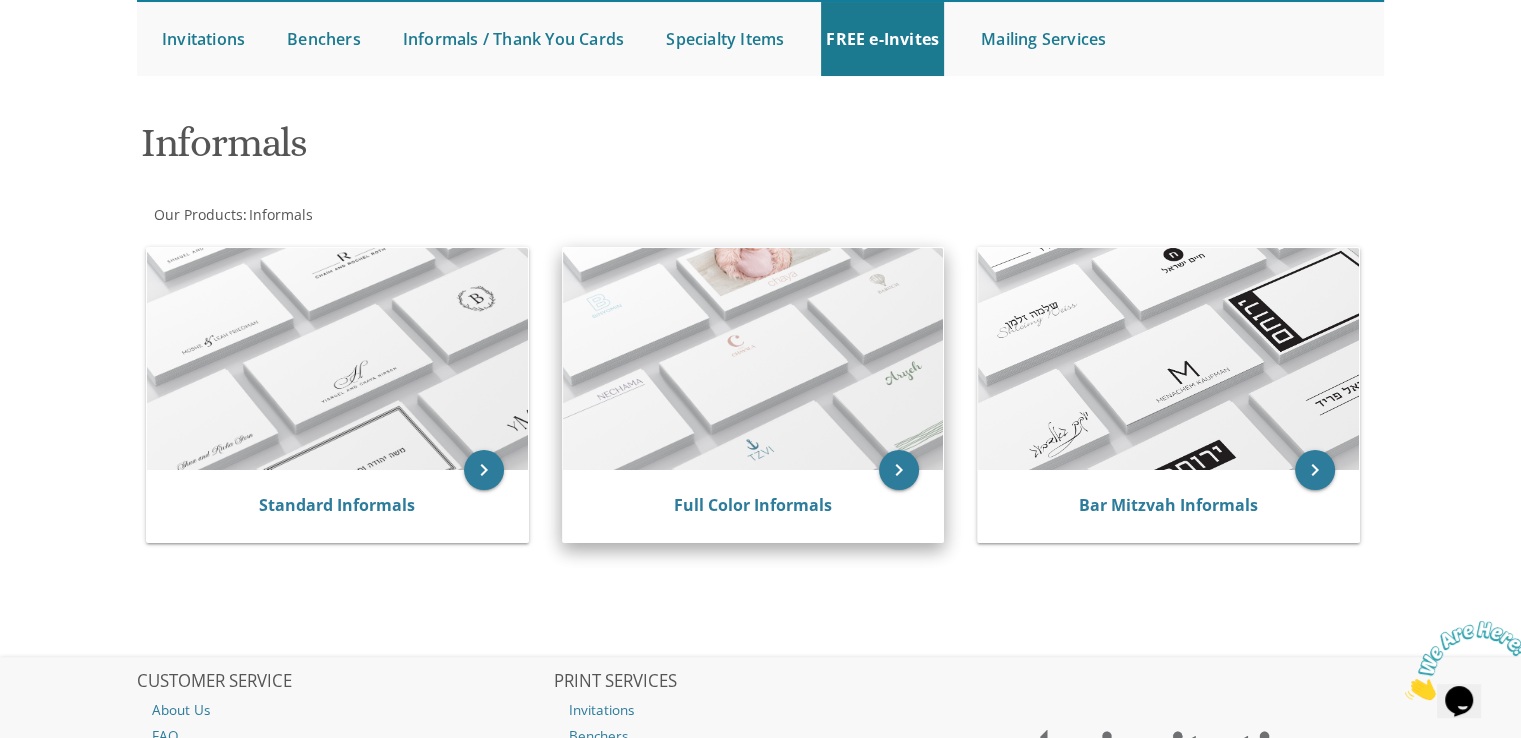 click at bounding box center [753, 359] 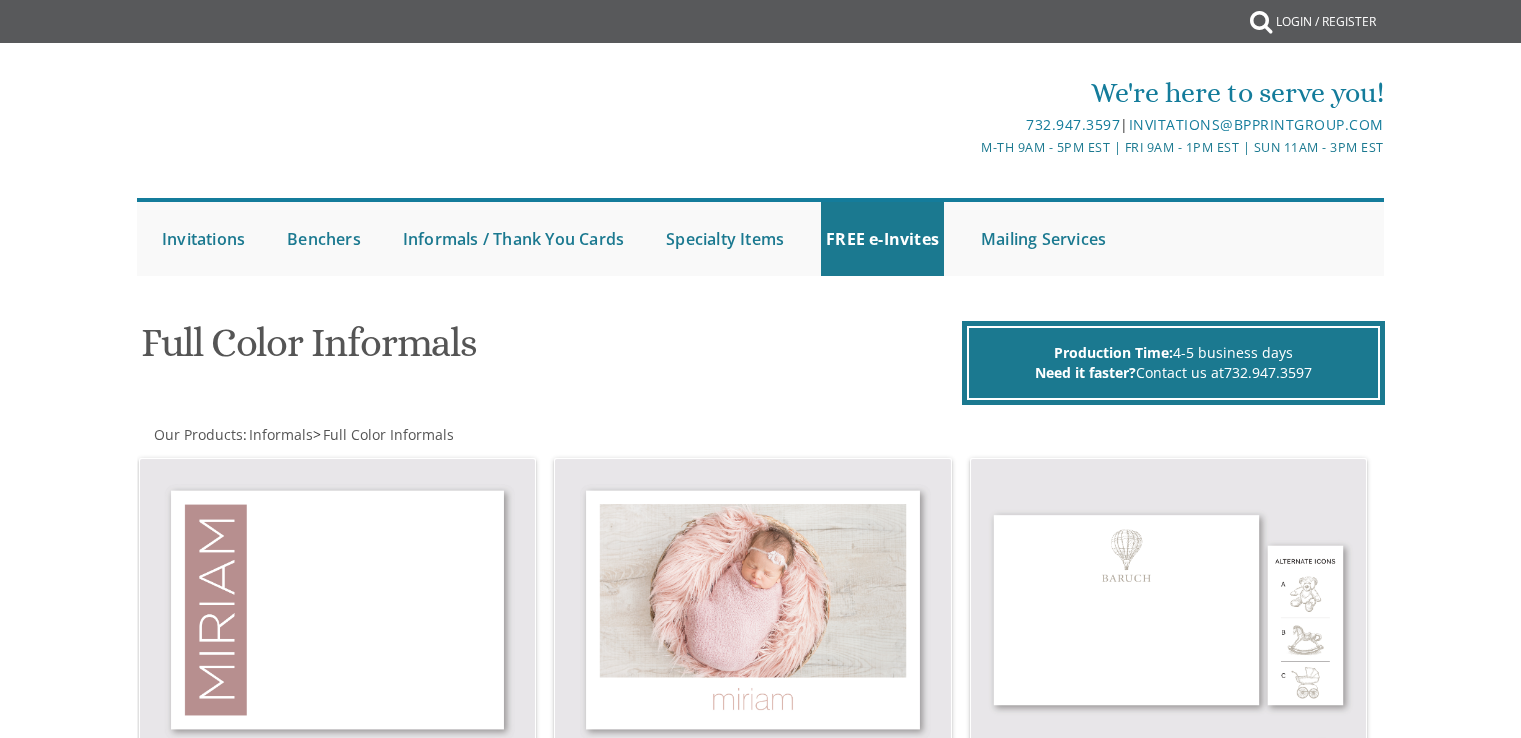 scroll, scrollTop: 0, scrollLeft: 0, axis: both 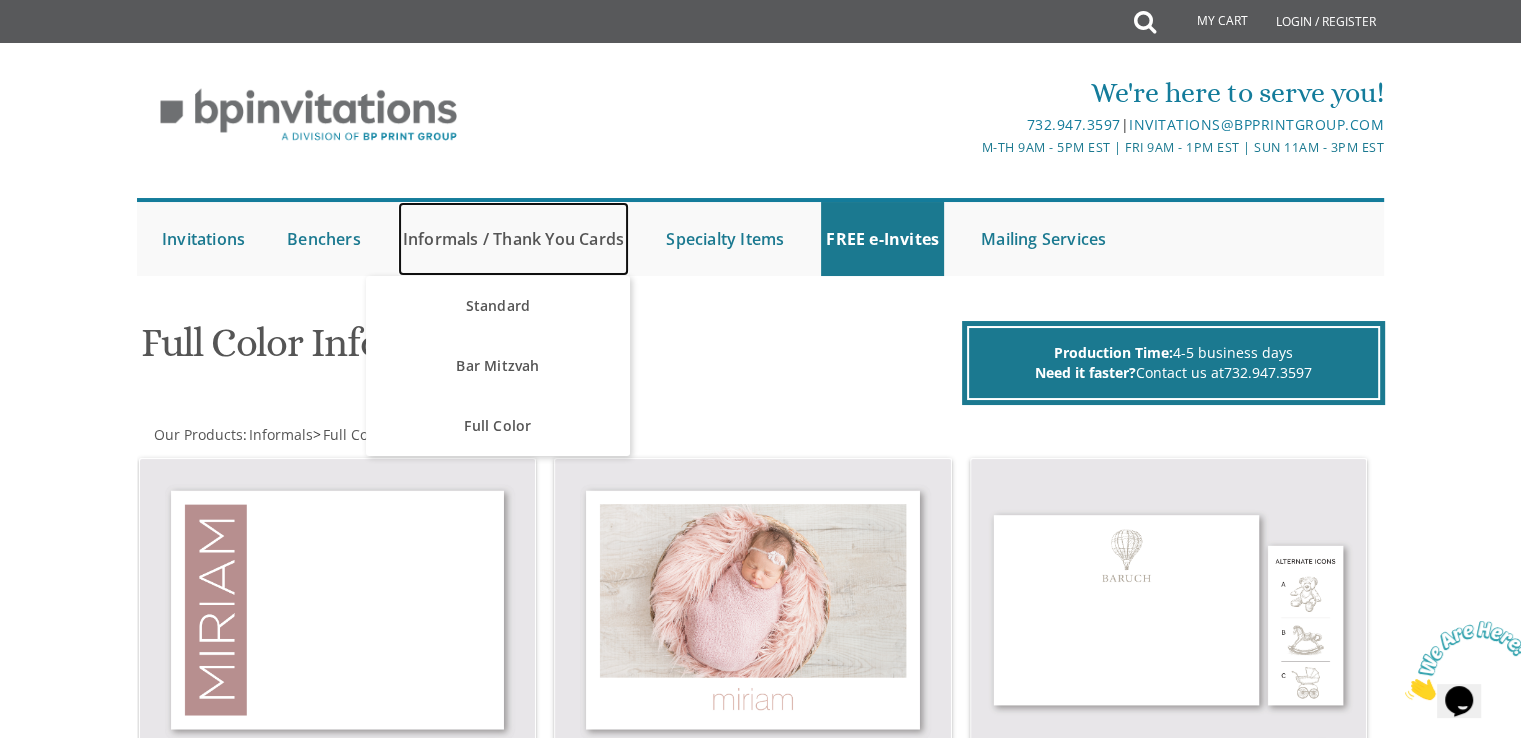 click on "Informals / Thank You Cards" at bounding box center [513, 239] 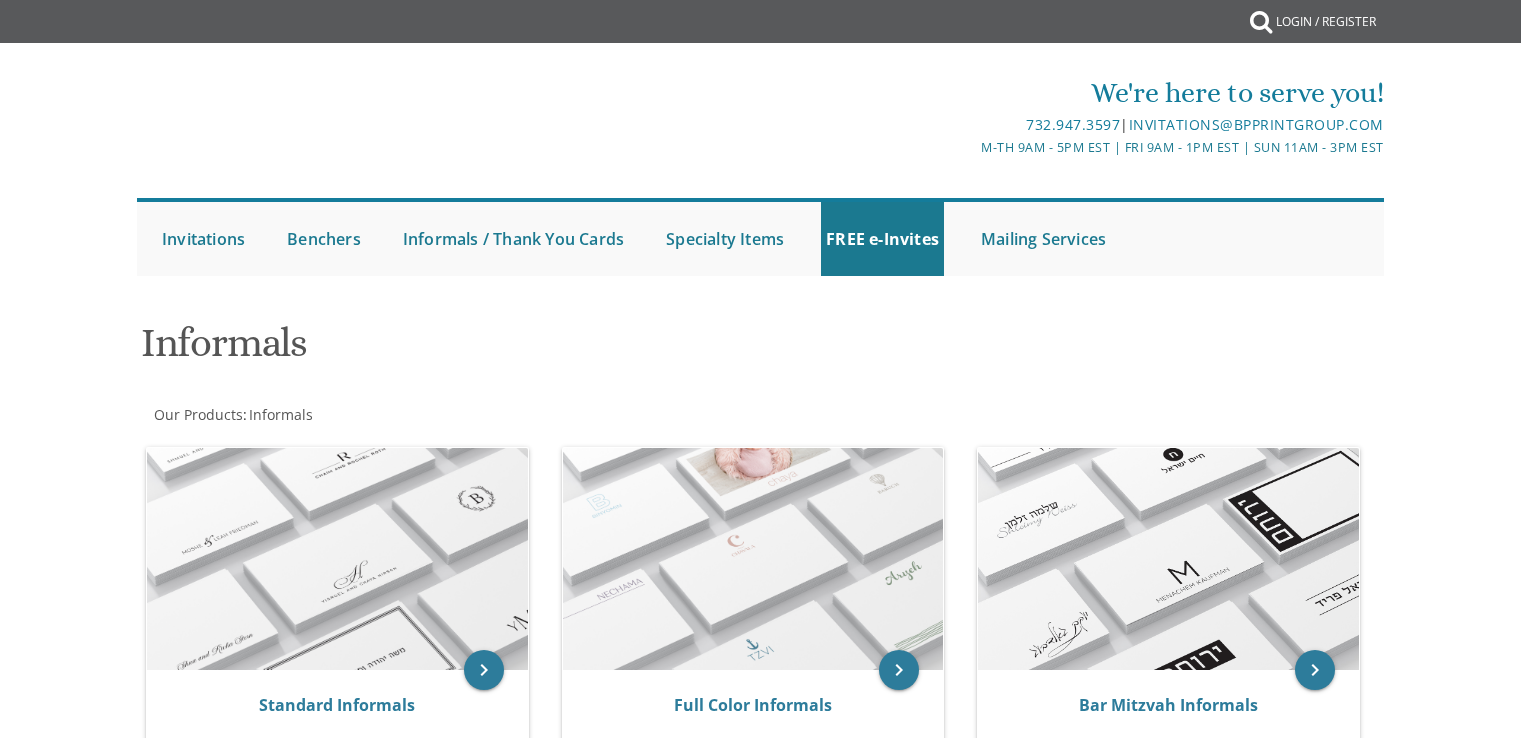 scroll, scrollTop: 0, scrollLeft: 0, axis: both 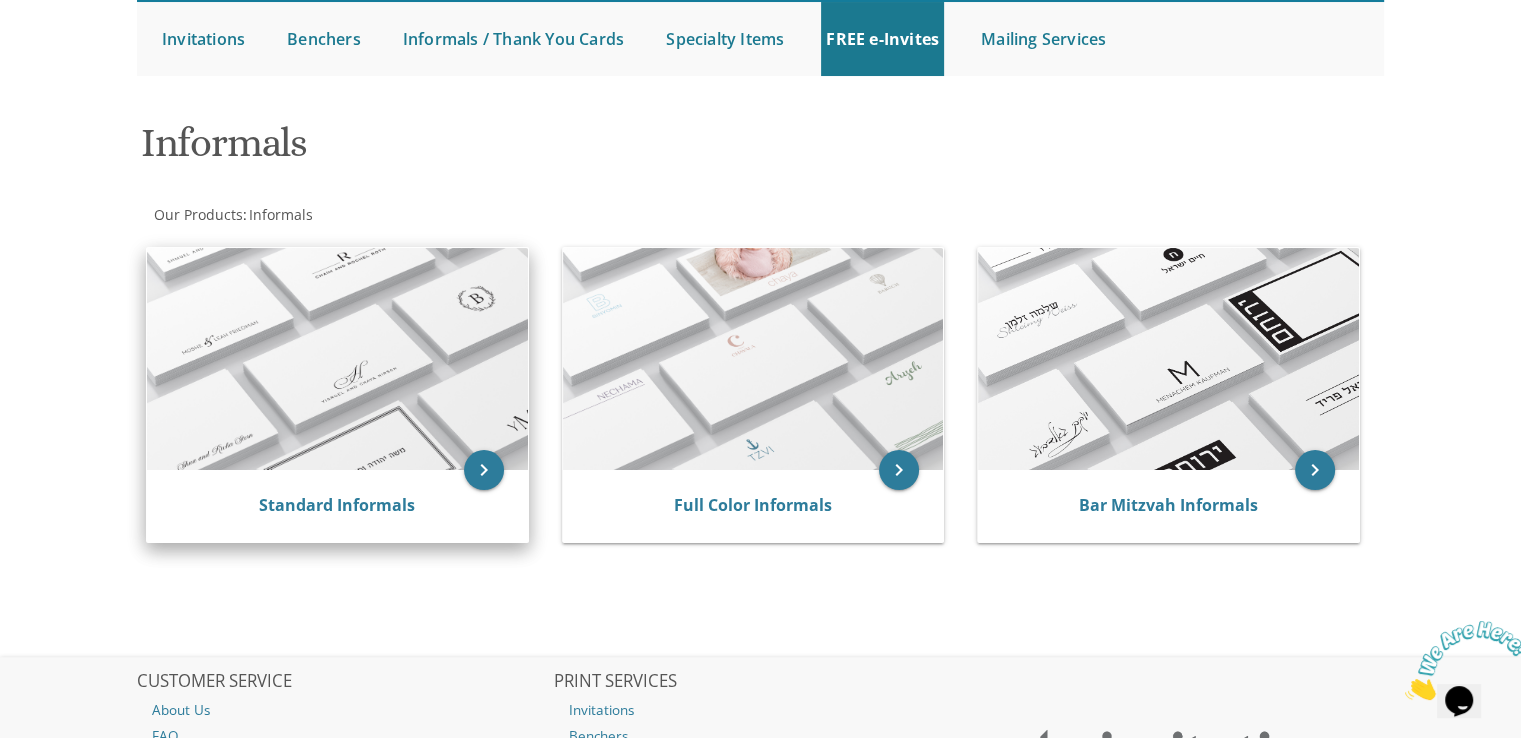 click at bounding box center [337, 359] 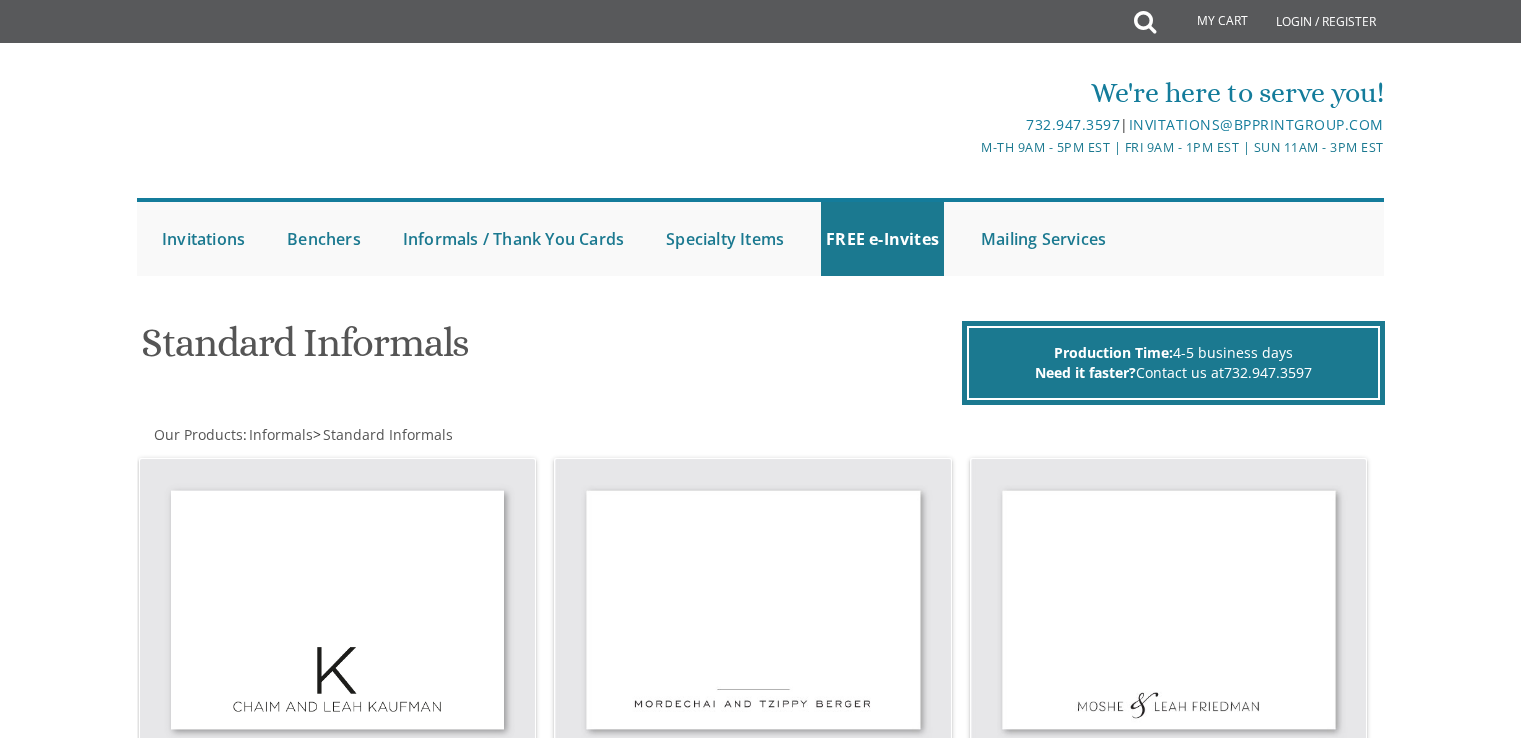 scroll, scrollTop: 0, scrollLeft: 0, axis: both 